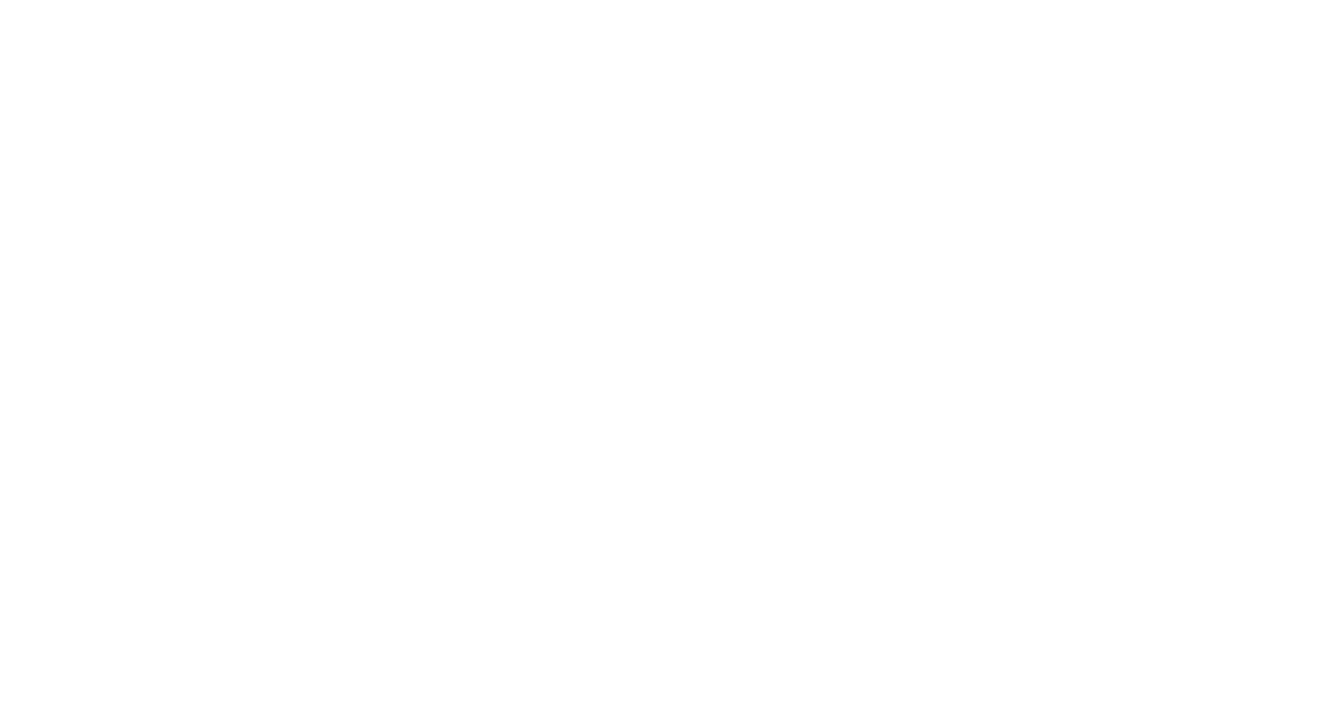 scroll, scrollTop: 0, scrollLeft: 0, axis: both 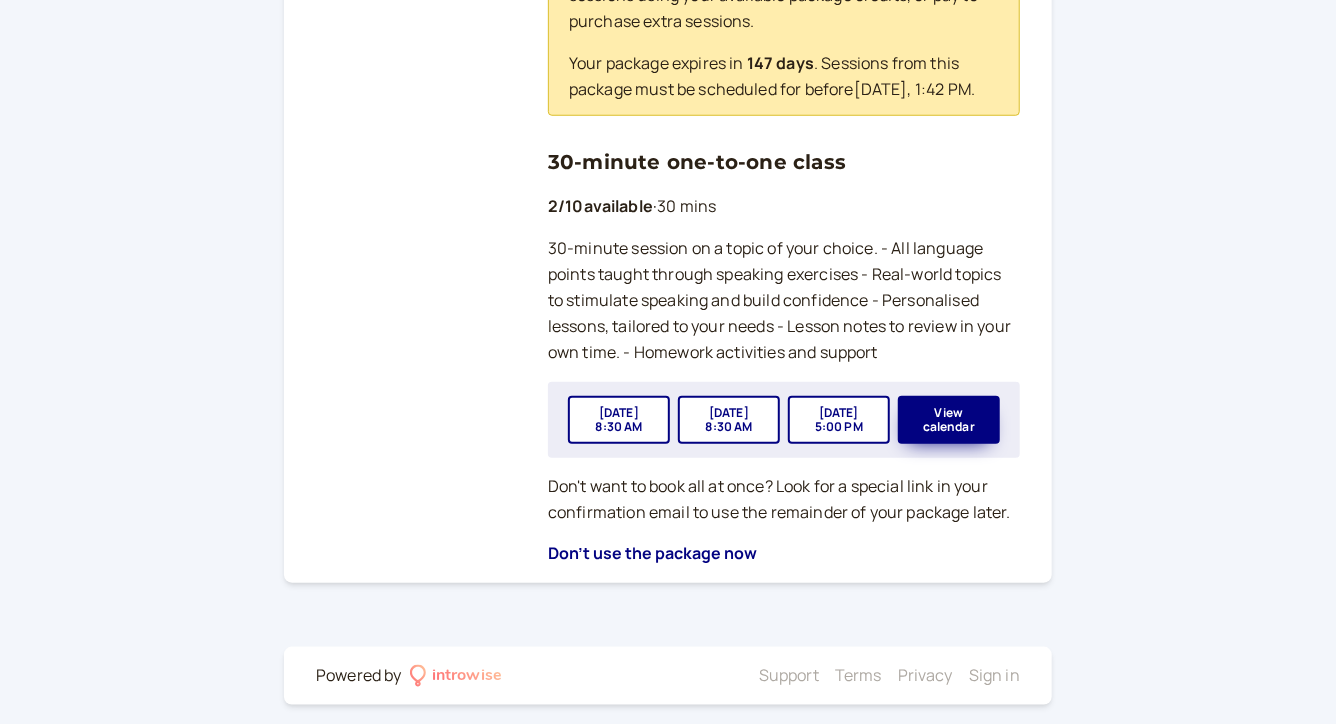click on "Back 10, 30-minute standard sessions (17.5% discount) Buy a pack of 10, 30 minute sessions and receive a 12% discount.
-      Speaking practice, plus a grammar or vocabulary component
-	All language points taught through speaking exercises
-	Real-world topics to stimulate speaking and build confidence.
-	Personalised lessons, tailored to your needs
-	Feedback of what you have studied to review in your own time.
-	Homework activities and support
- Package must be used within 180 days.  These are the services in your package. You can book sessions using your available package credits, or pay to purchase extra sessions. Your package expires in   147 days . Sessions from this package must be scheduled for before  Nov 29 ,   1:42 PM . 30-minute one-to-one class 2 / 10  available  ·  30 mins Jul 7 8:30 AM Jul 8 8:30 AM Jul 8 5:00 PM View calendar Don't want to book all at once? Look for a special link in your confirmation email to use the remainder of your package later. Don't use the package now Powered by" at bounding box center (668, -18) 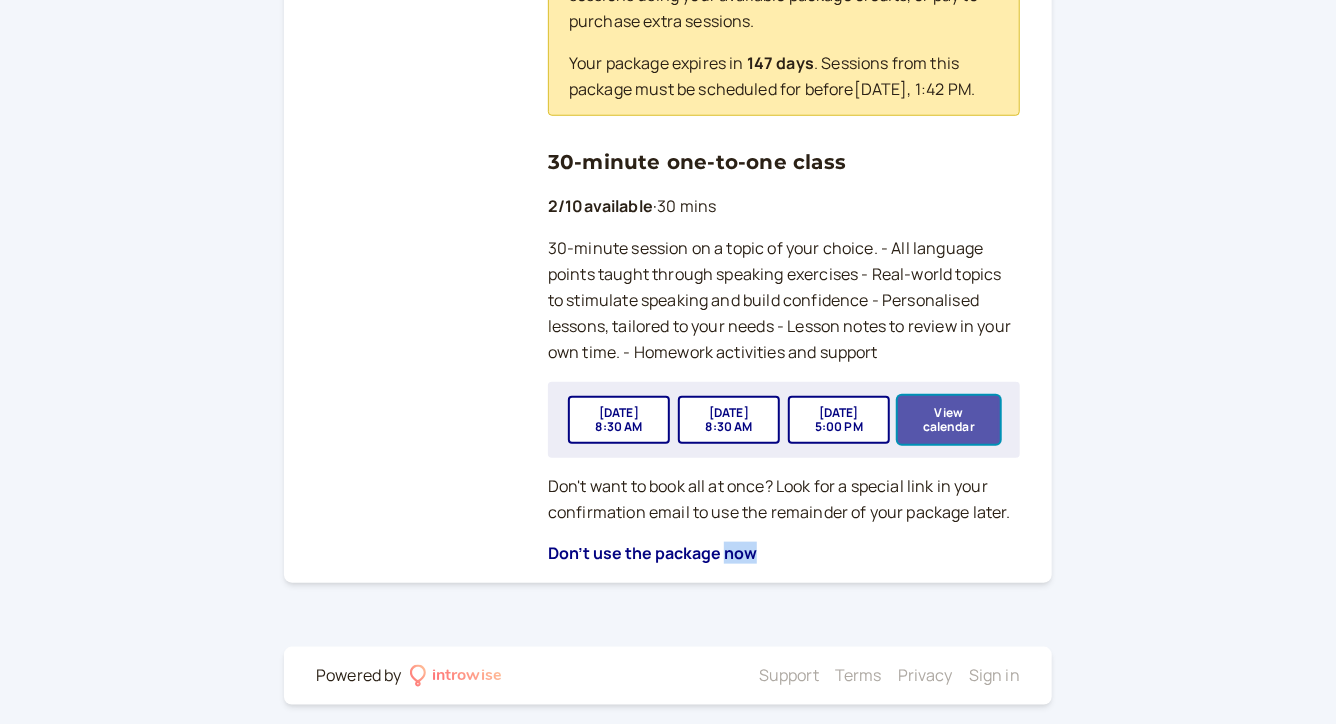 click on "View calendar" at bounding box center (949, 420) 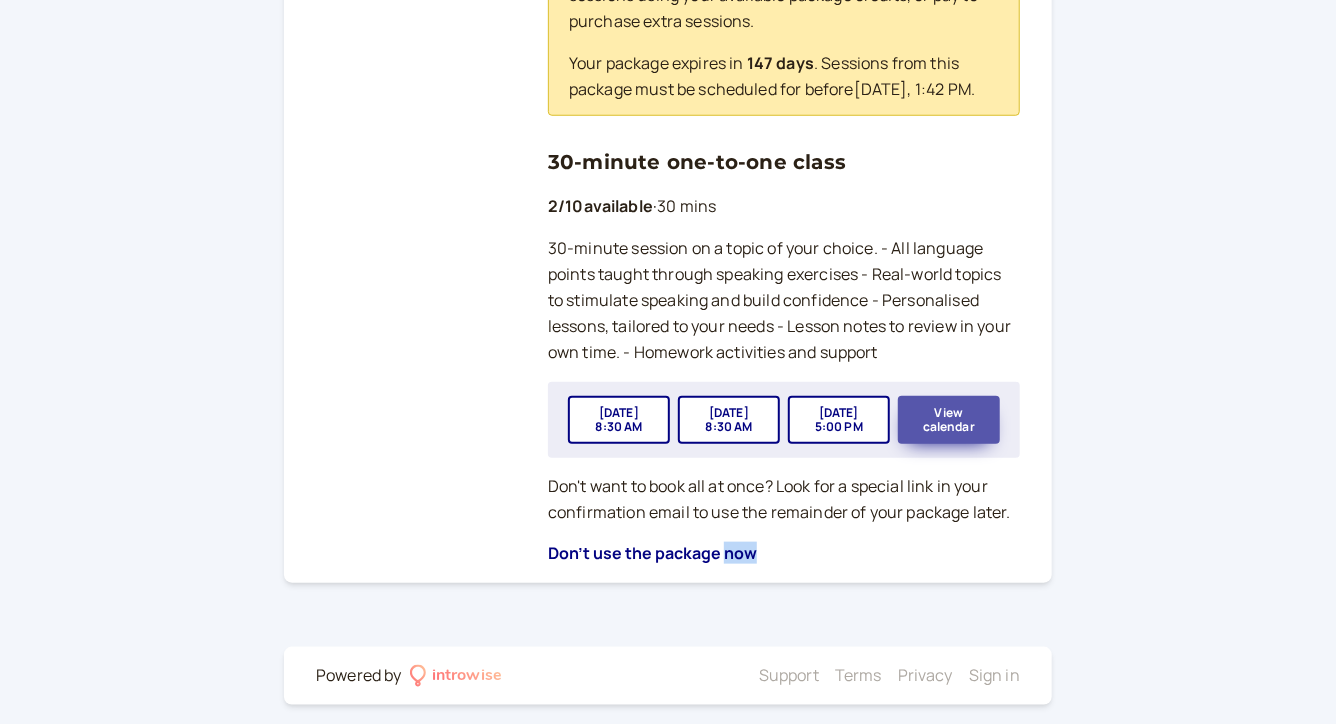scroll, scrollTop: 248, scrollLeft: 0, axis: vertical 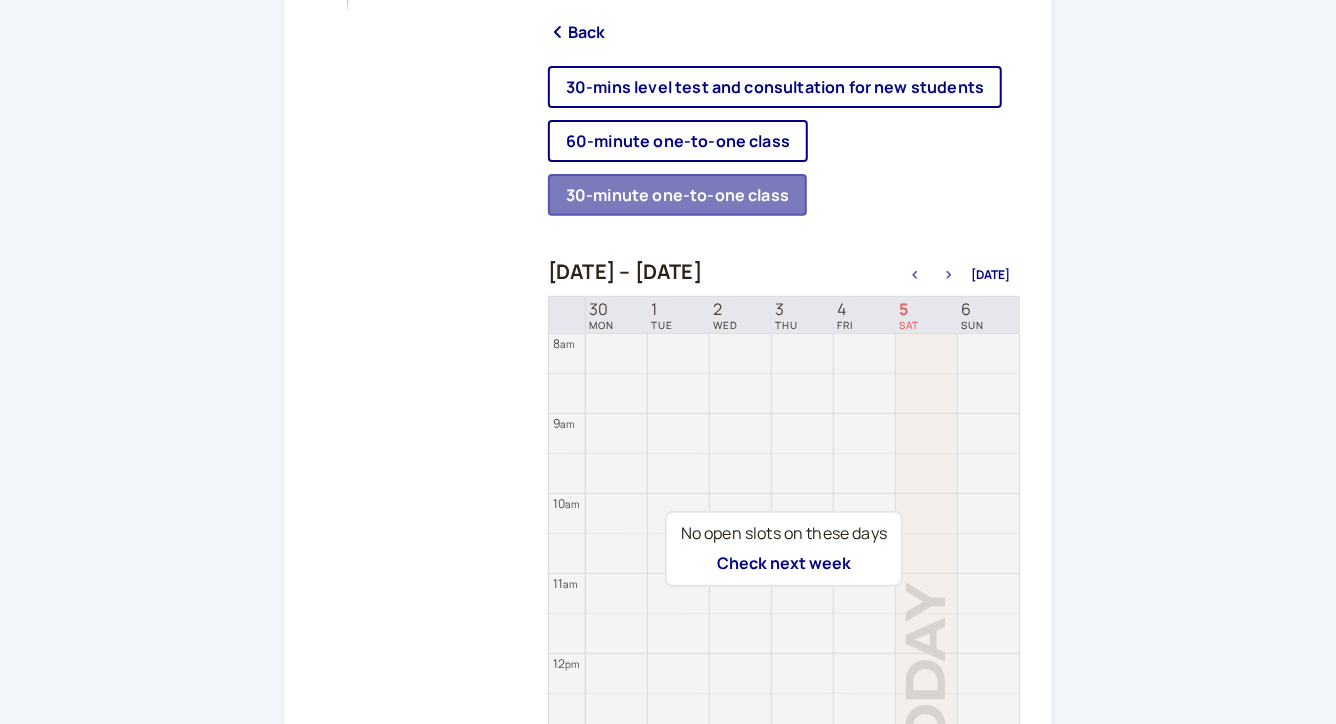 click 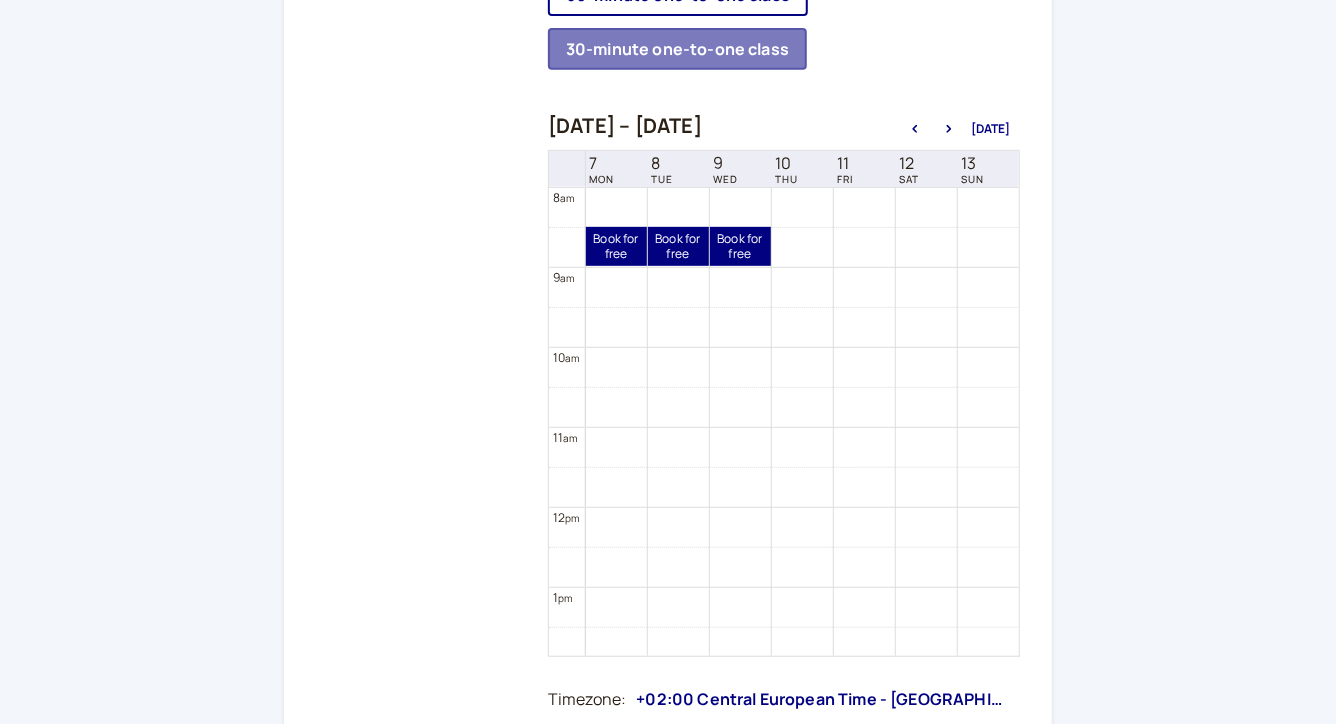 scroll, scrollTop: 406, scrollLeft: 0, axis: vertical 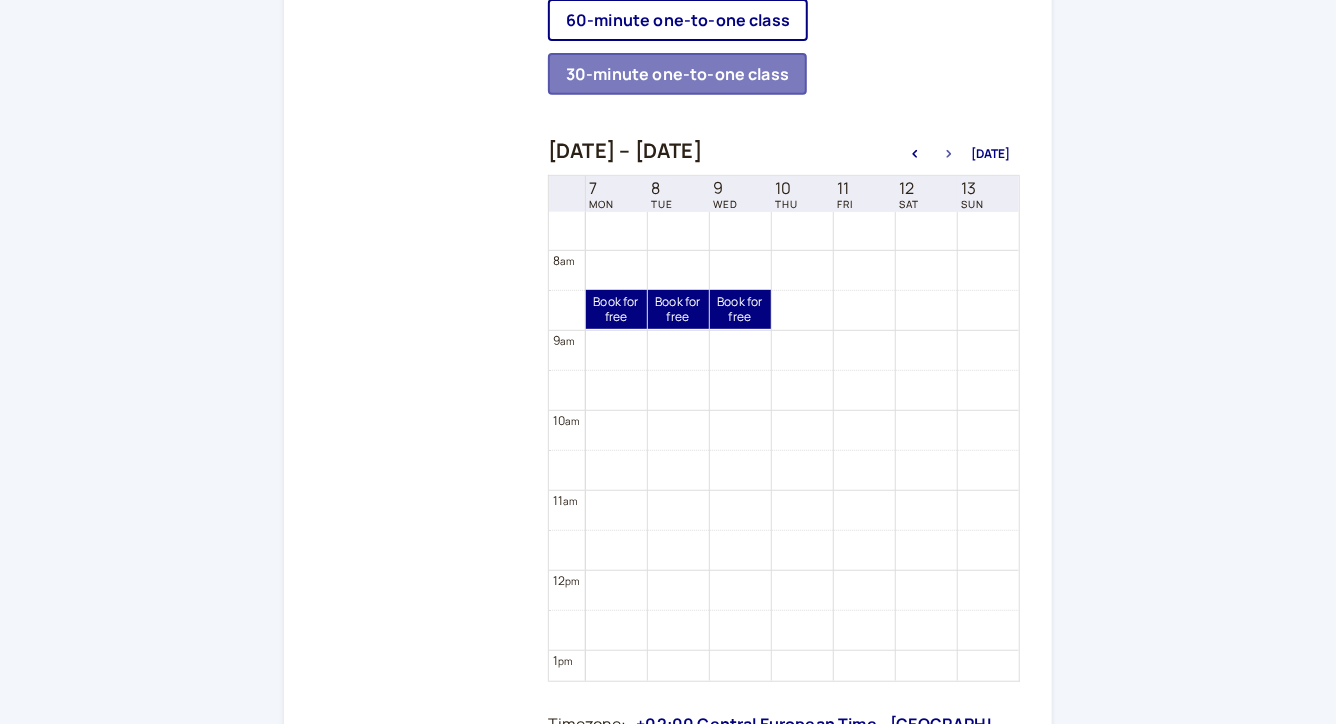 click 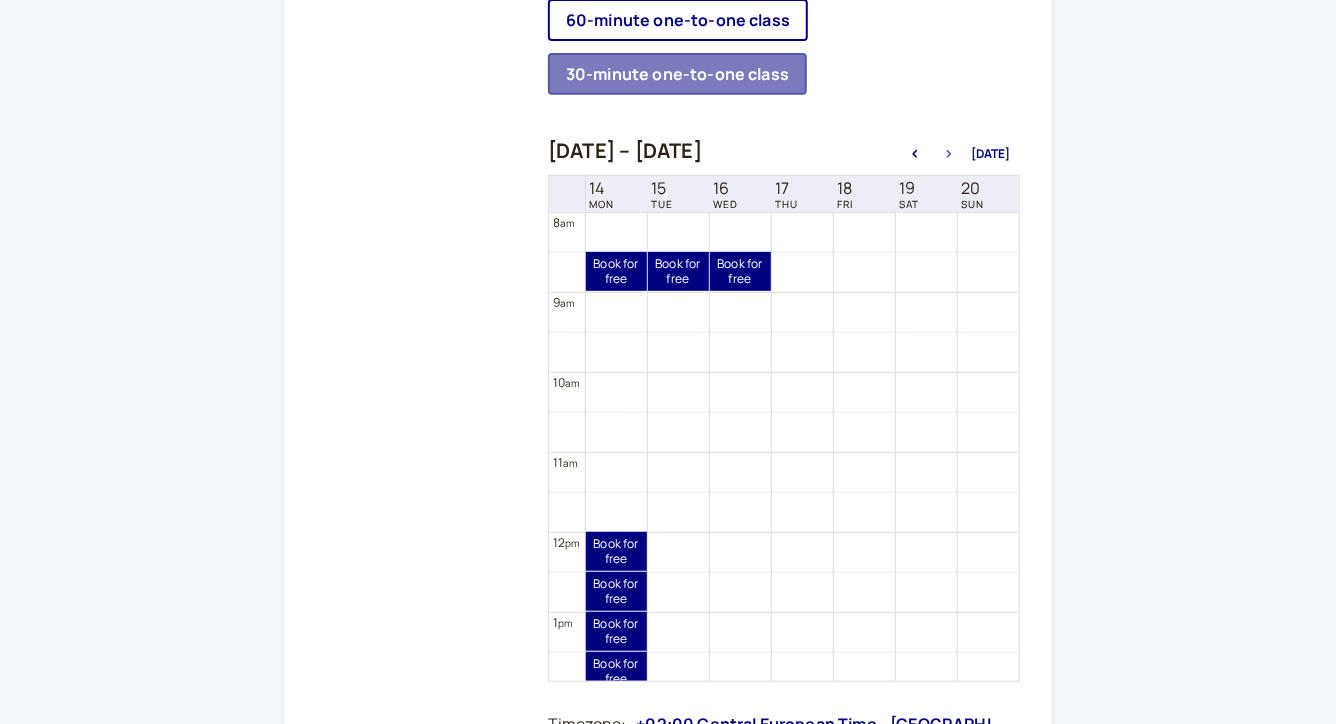 click 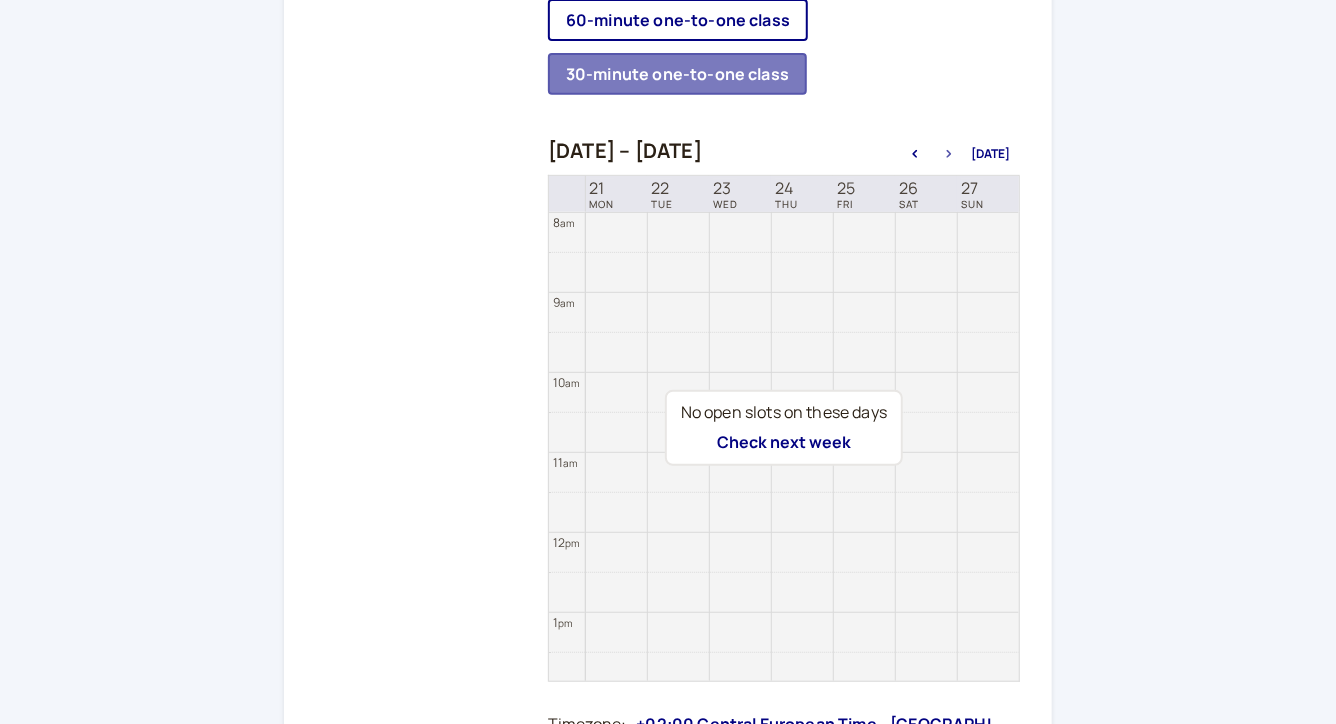 click 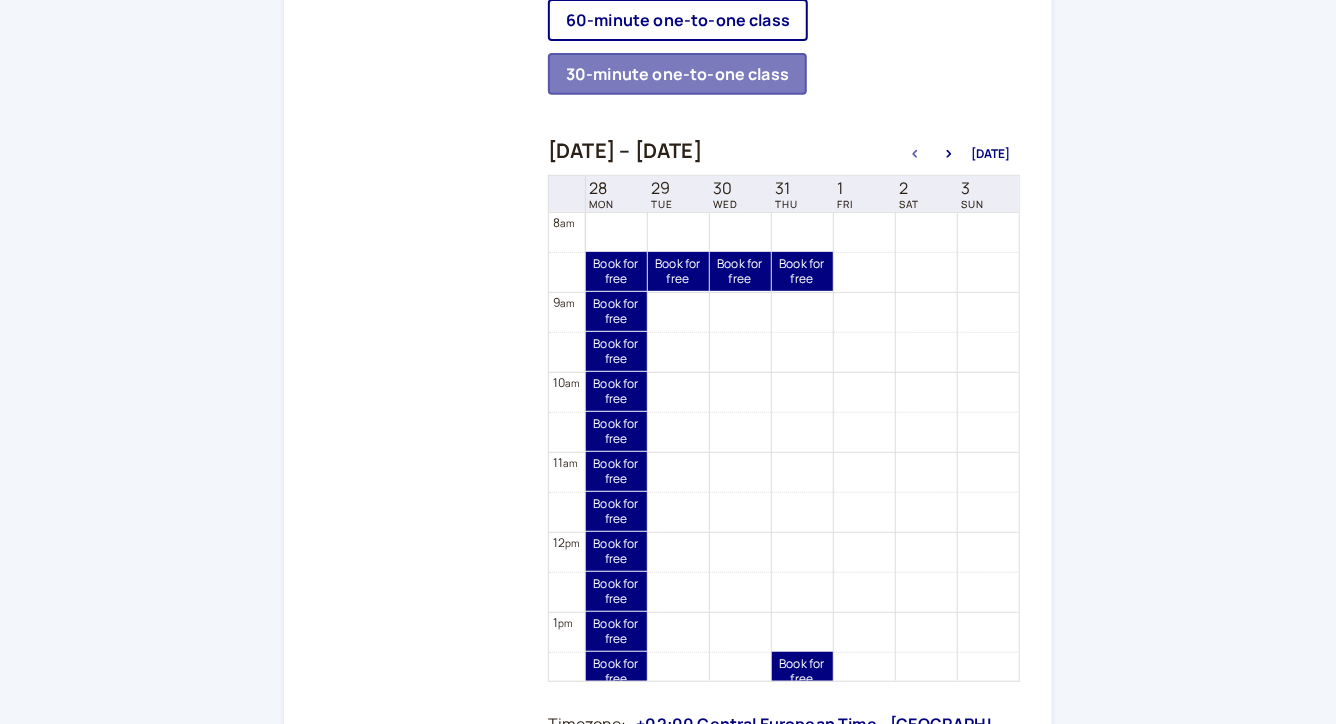 click 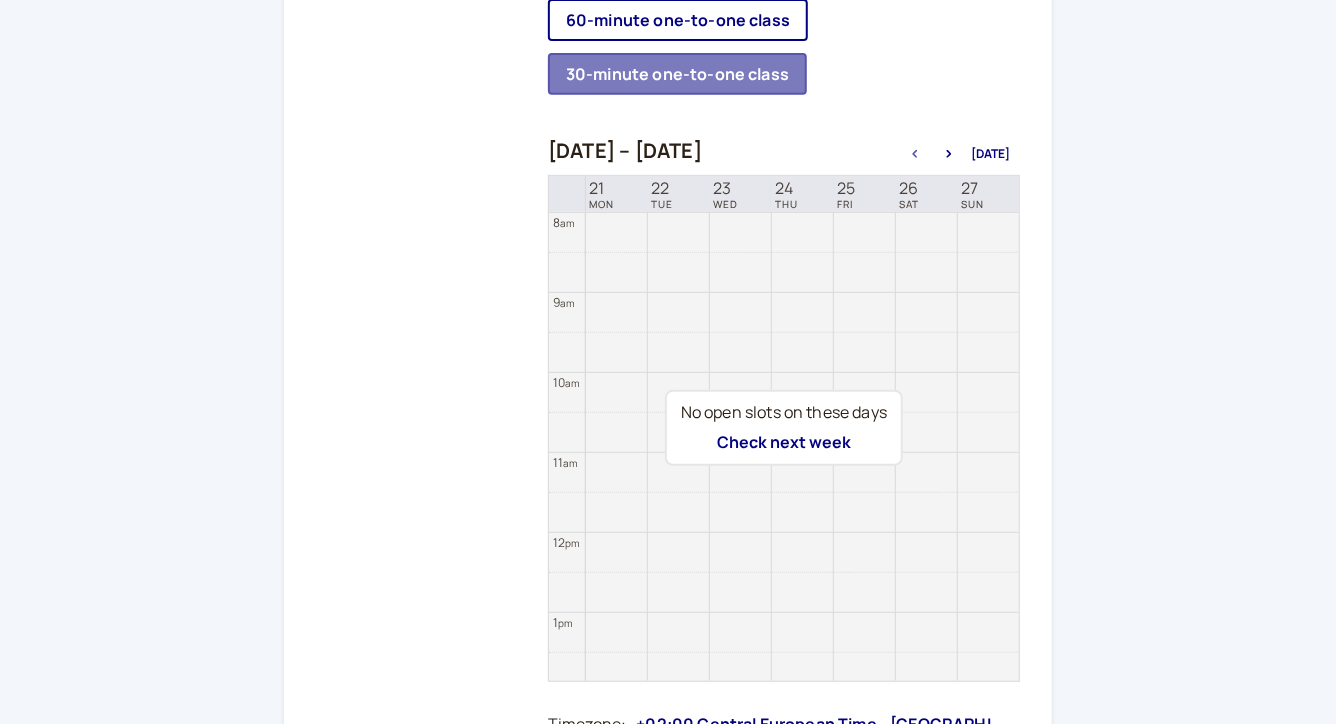 click 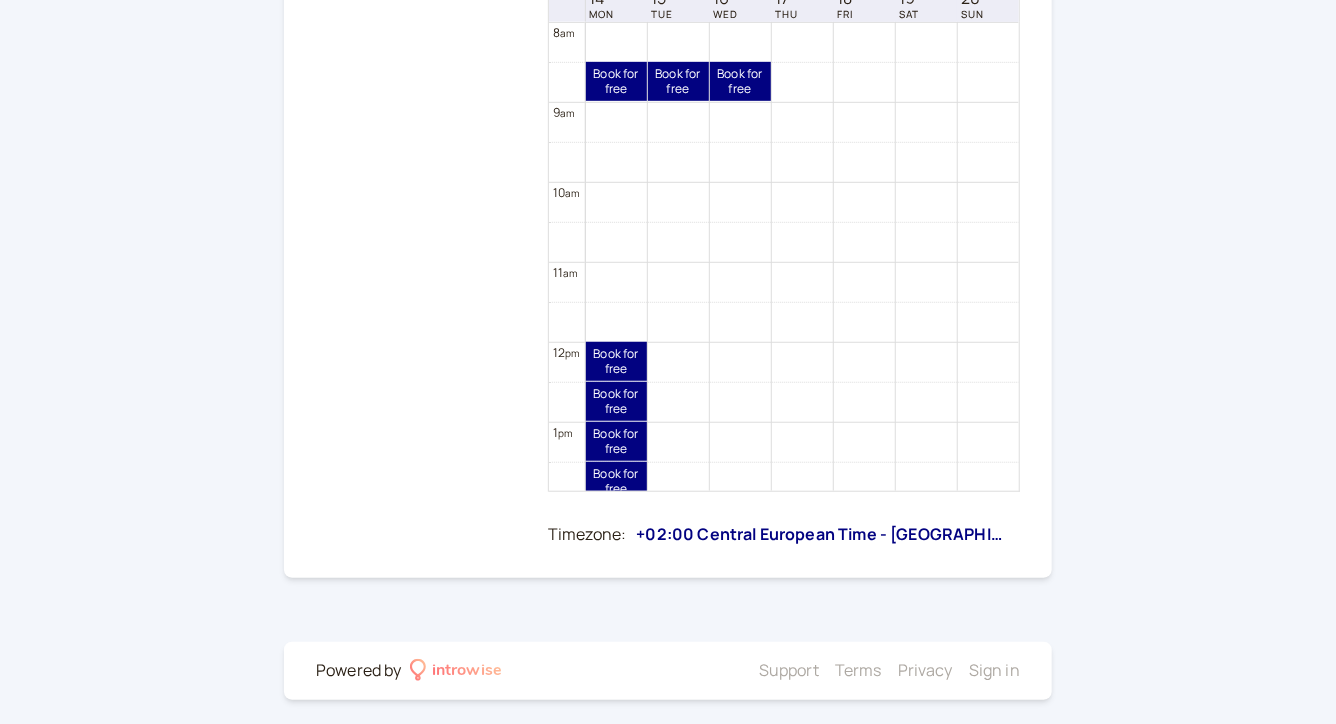 scroll, scrollTop: 562, scrollLeft: 0, axis: vertical 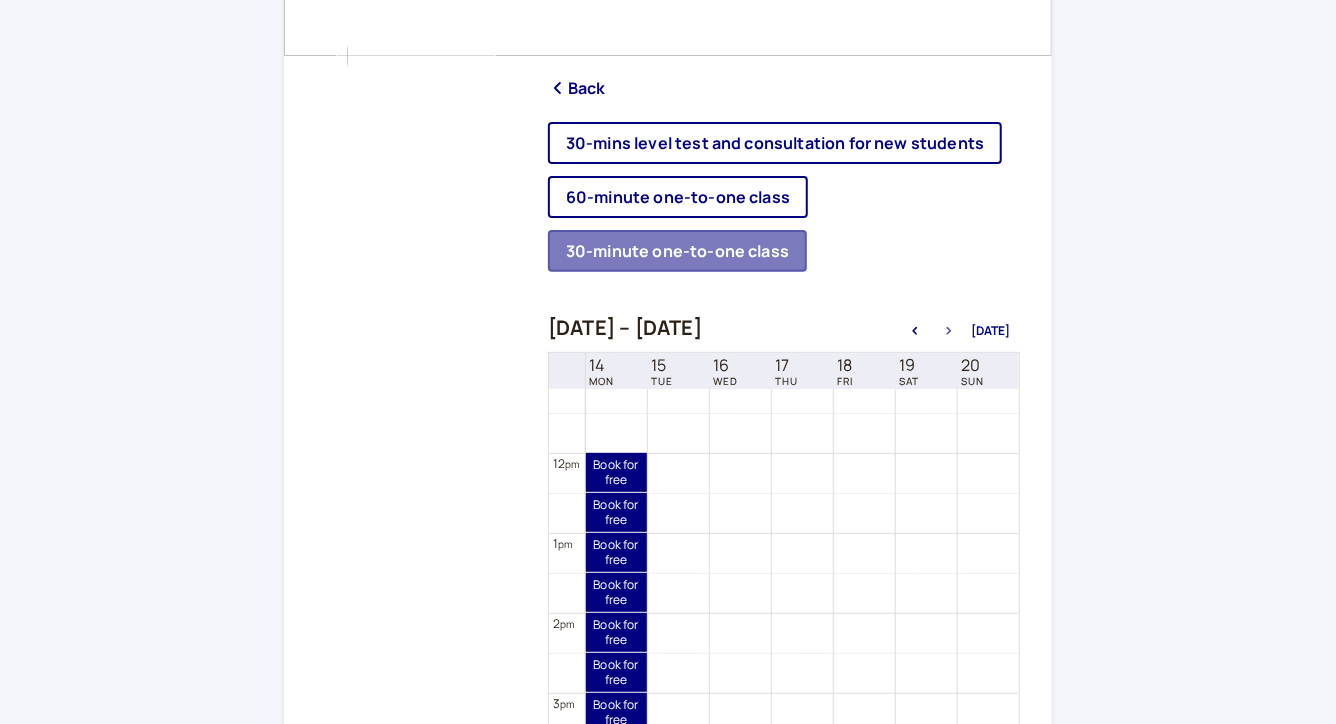 click at bounding box center [949, 331] 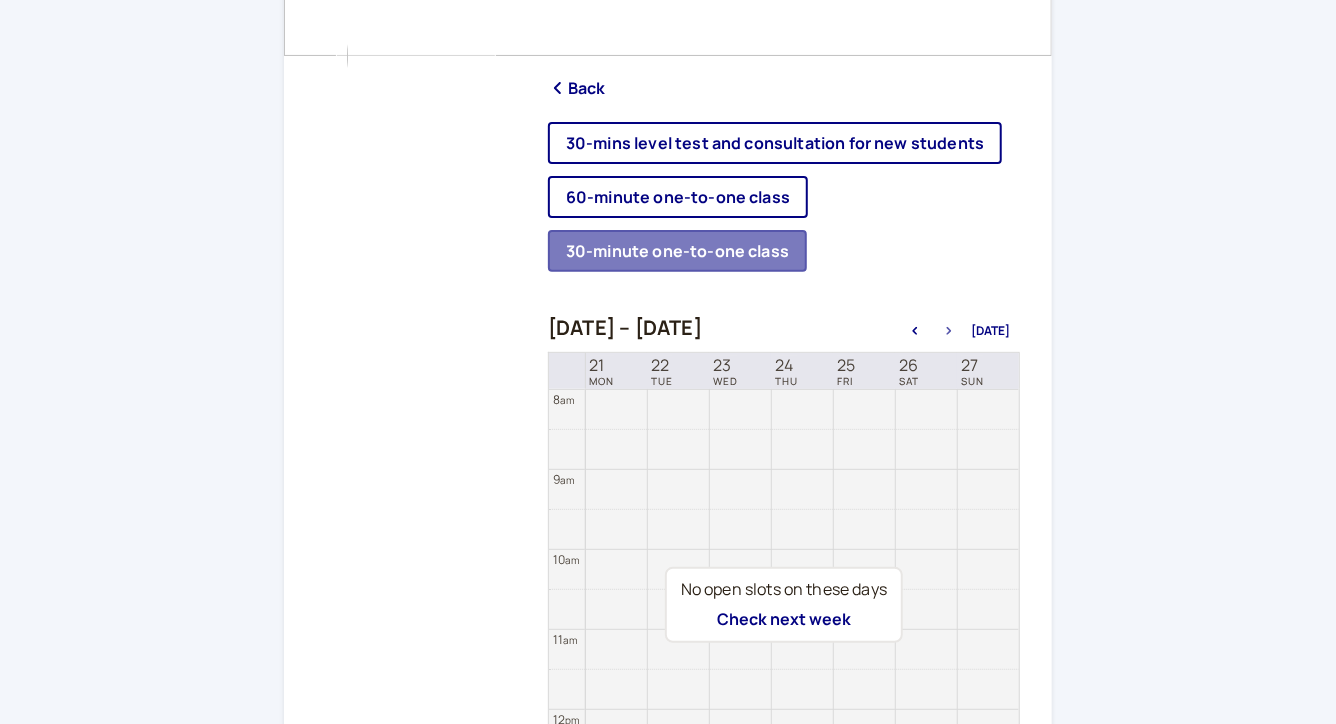click at bounding box center (949, 331) 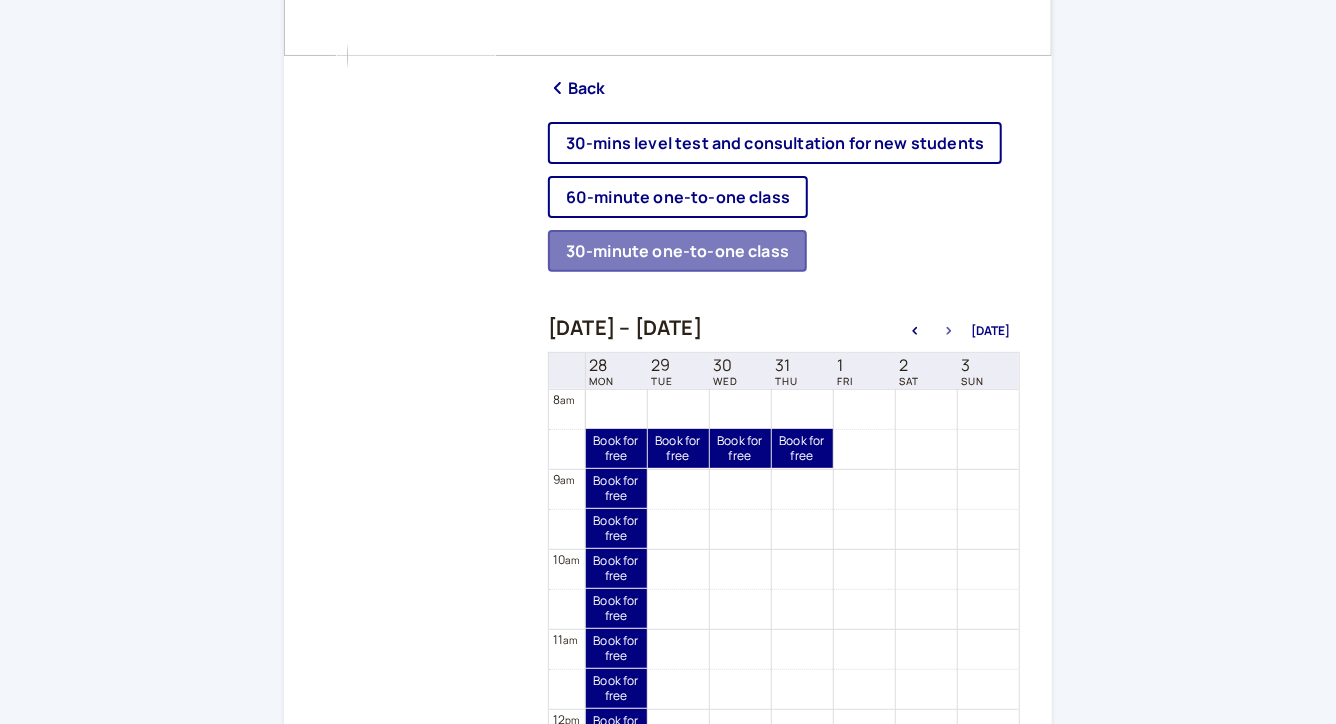 click at bounding box center [949, 331] 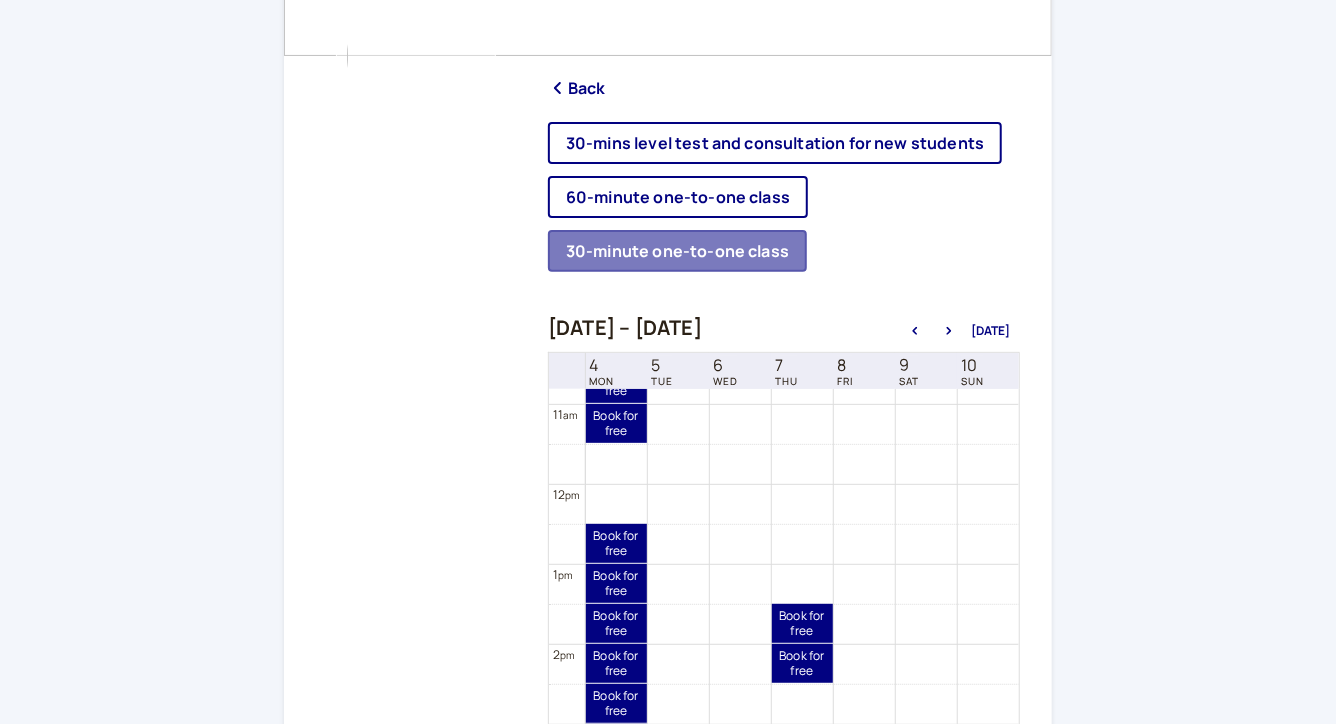 scroll, scrollTop: 853, scrollLeft: 0, axis: vertical 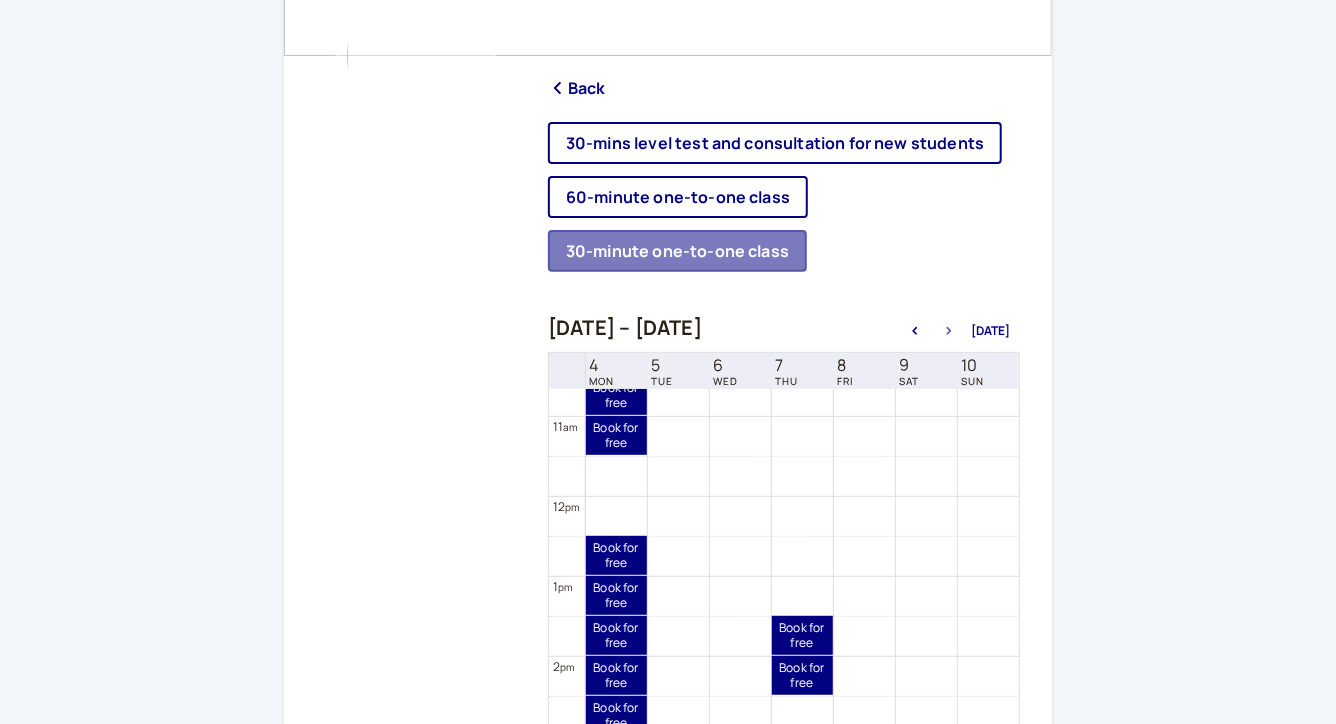 click 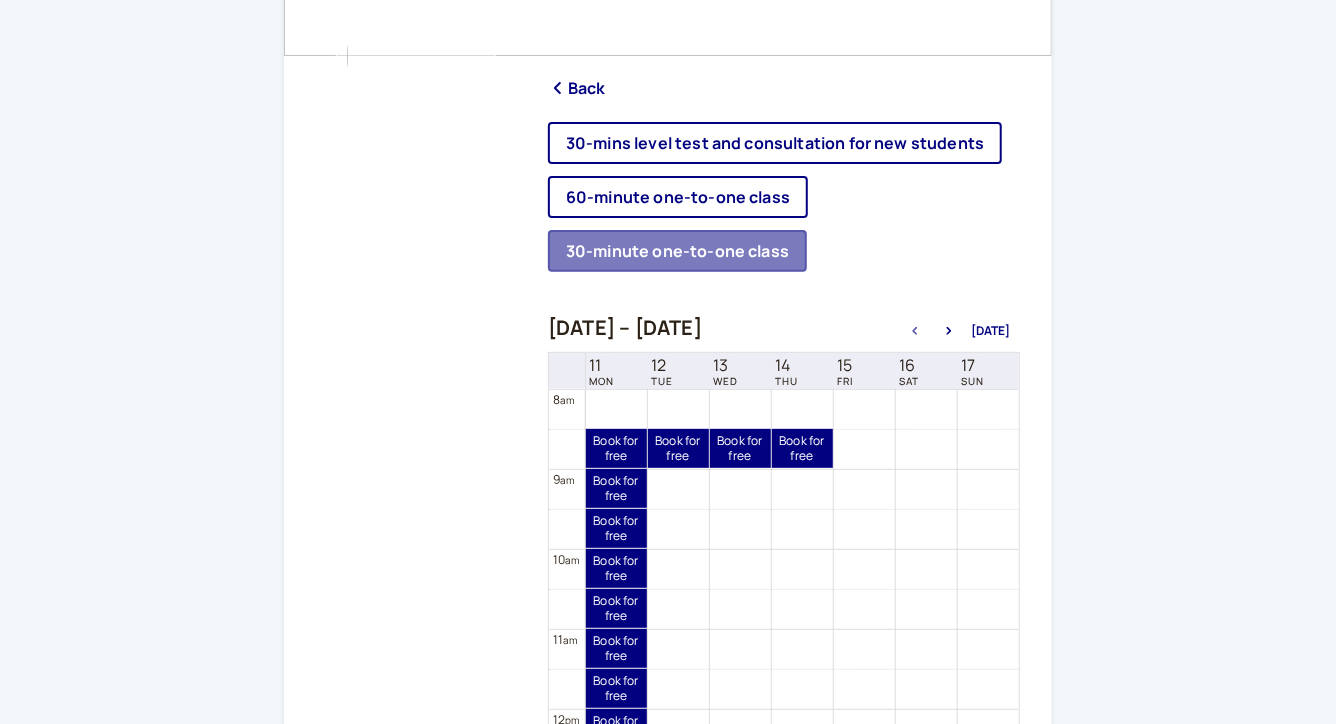 click 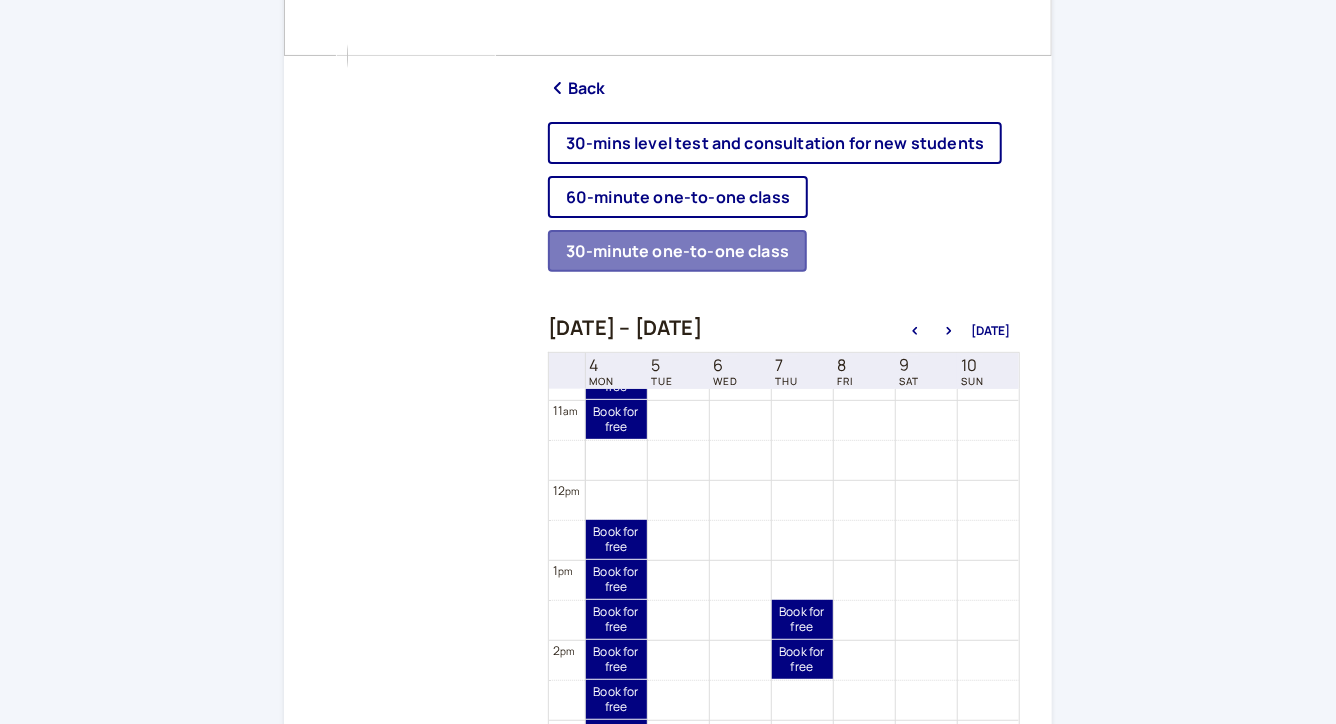 scroll, scrollTop: 865, scrollLeft: 0, axis: vertical 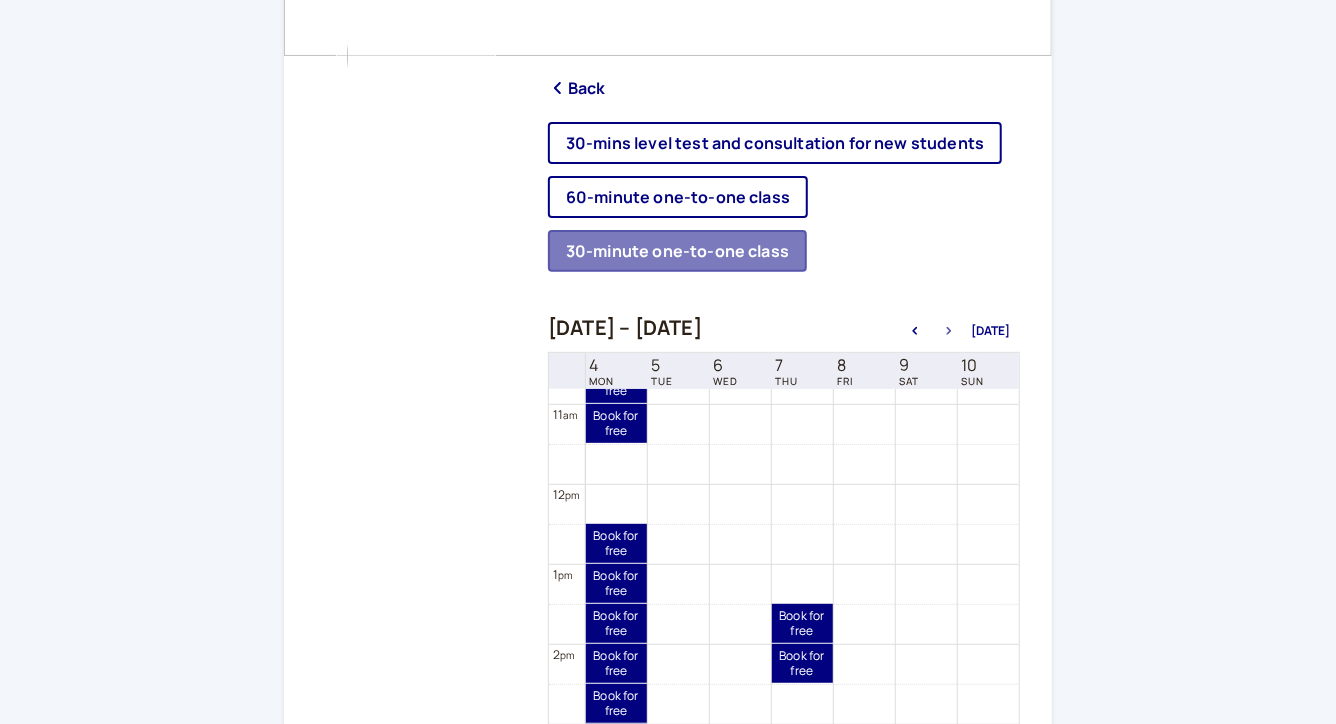 click 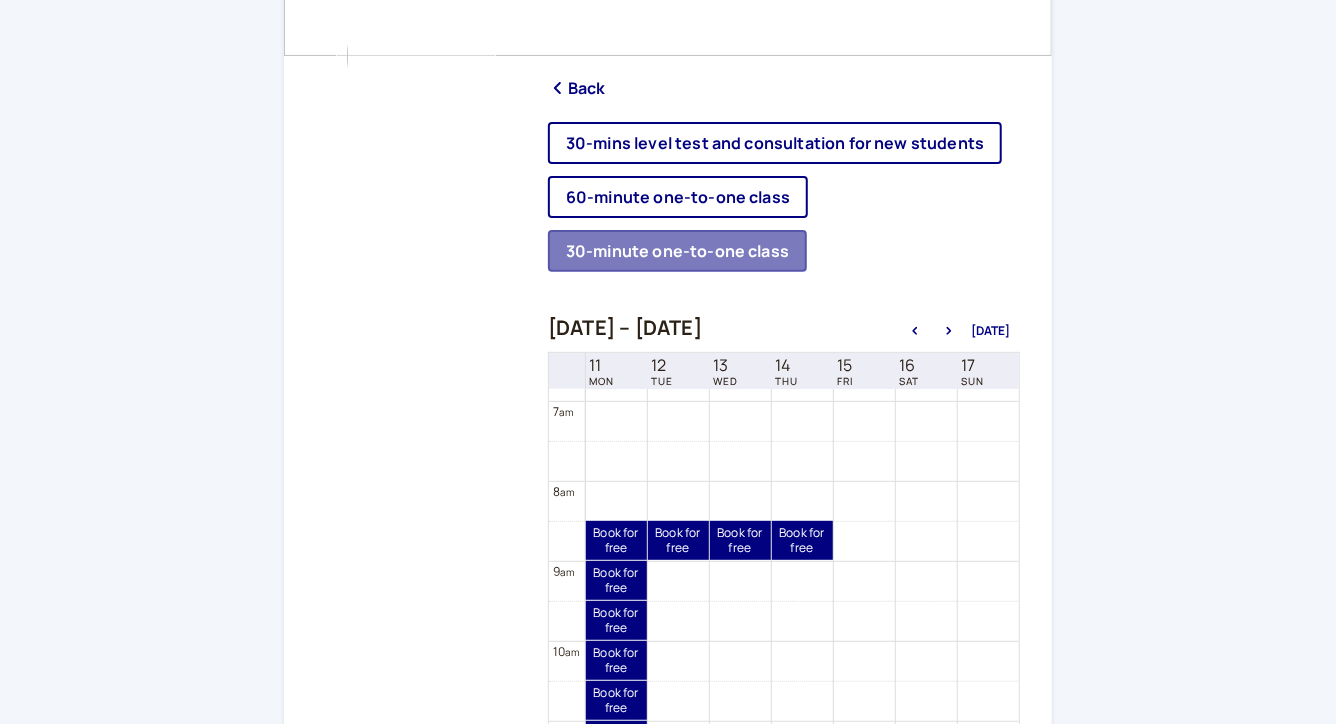 scroll, scrollTop: 554, scrollLeft: 0, axis: vertical 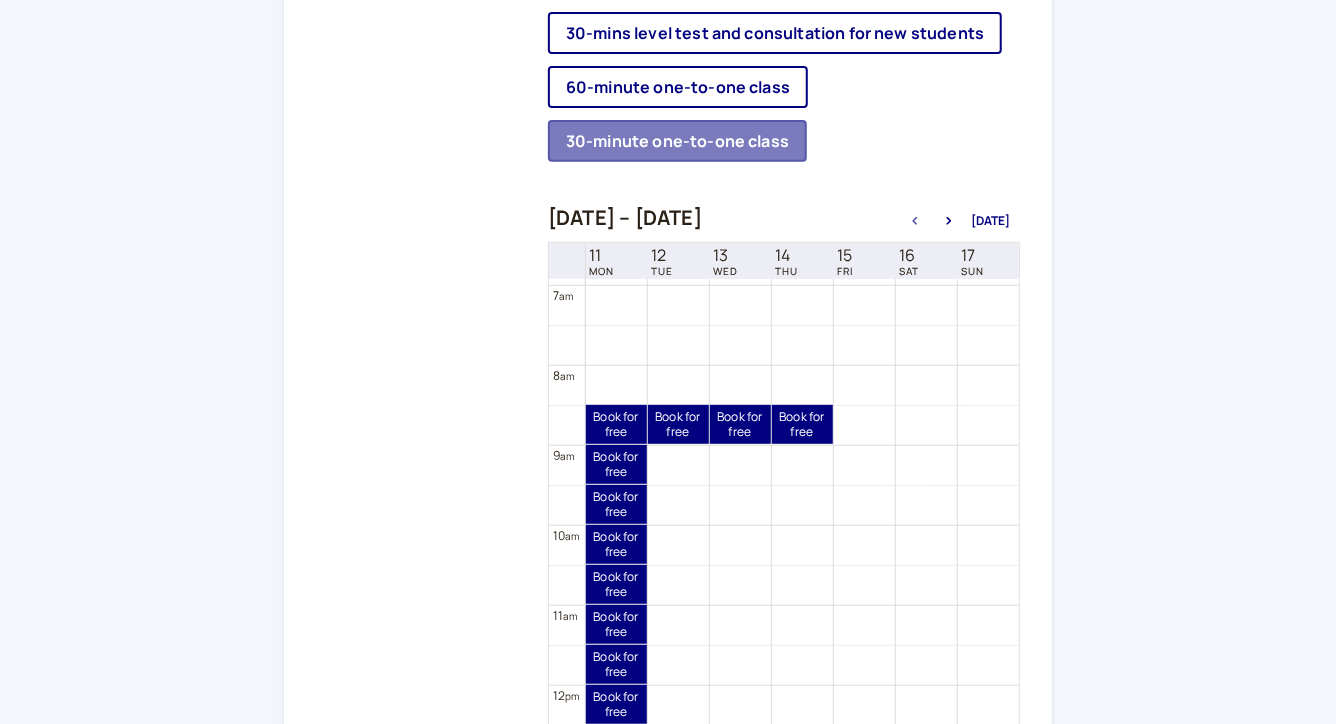 click 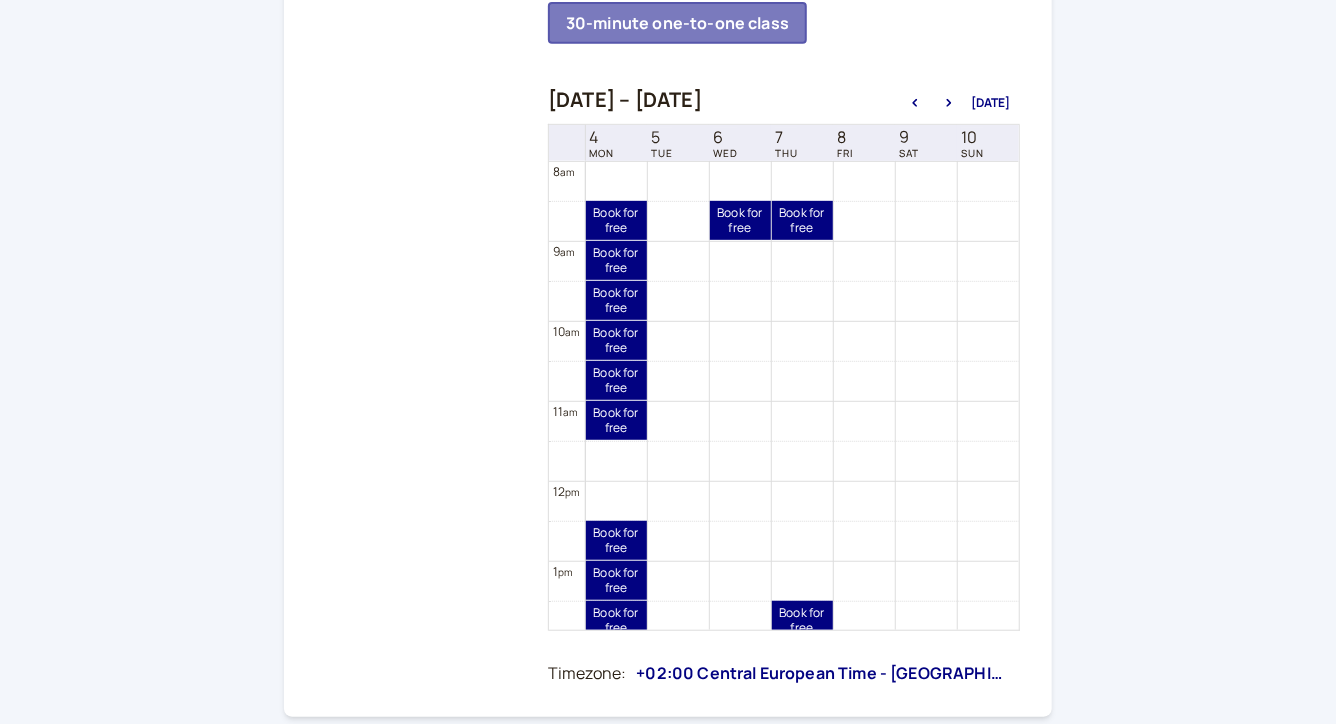 scroll, scrollTop: 420, scrollLeft: 0, axis: vertical 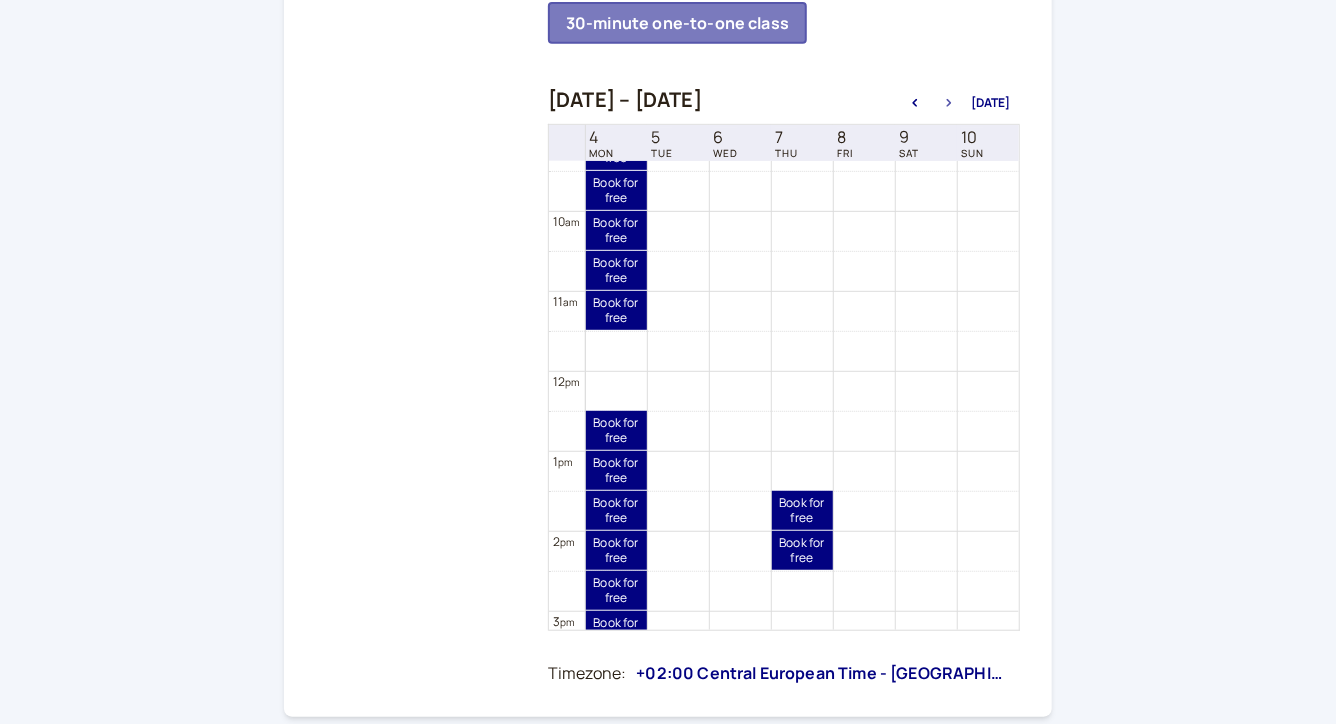click at bounding box center [949, 103] 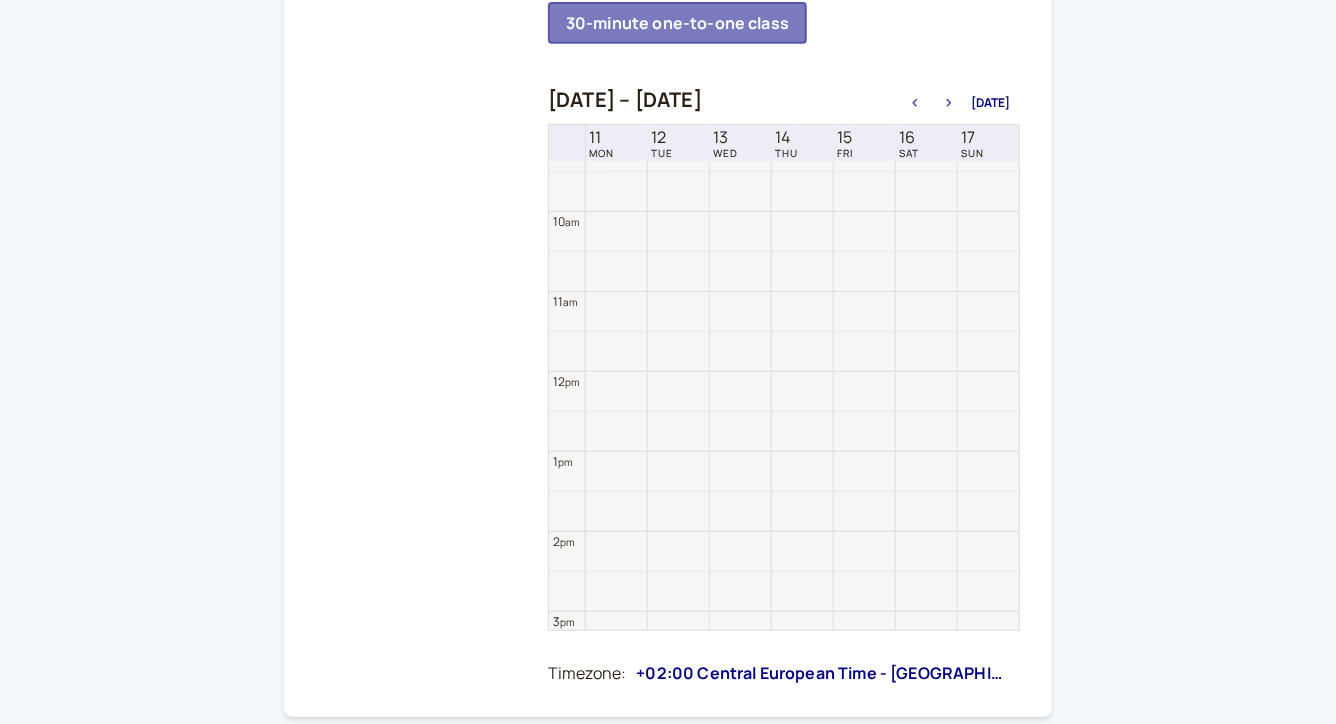 scroll, scrollTop: 640, scrollLeft: 0, axis: vertical 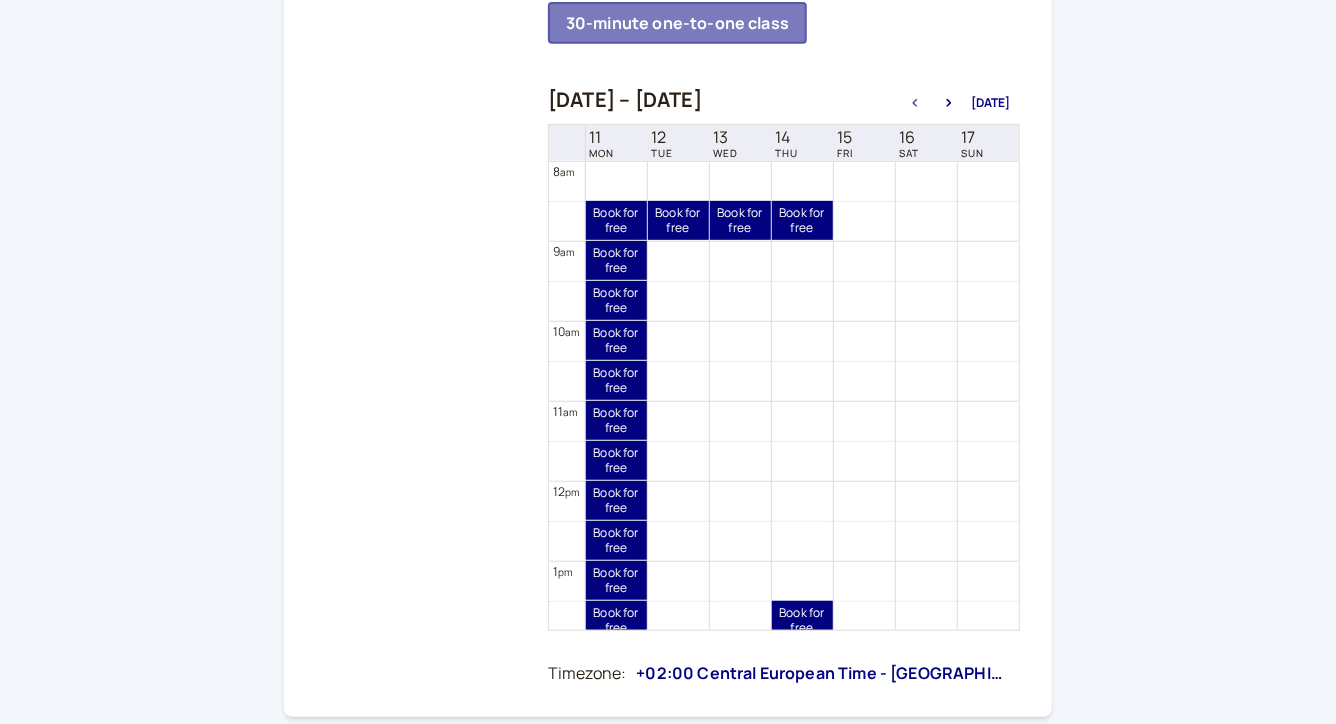 click 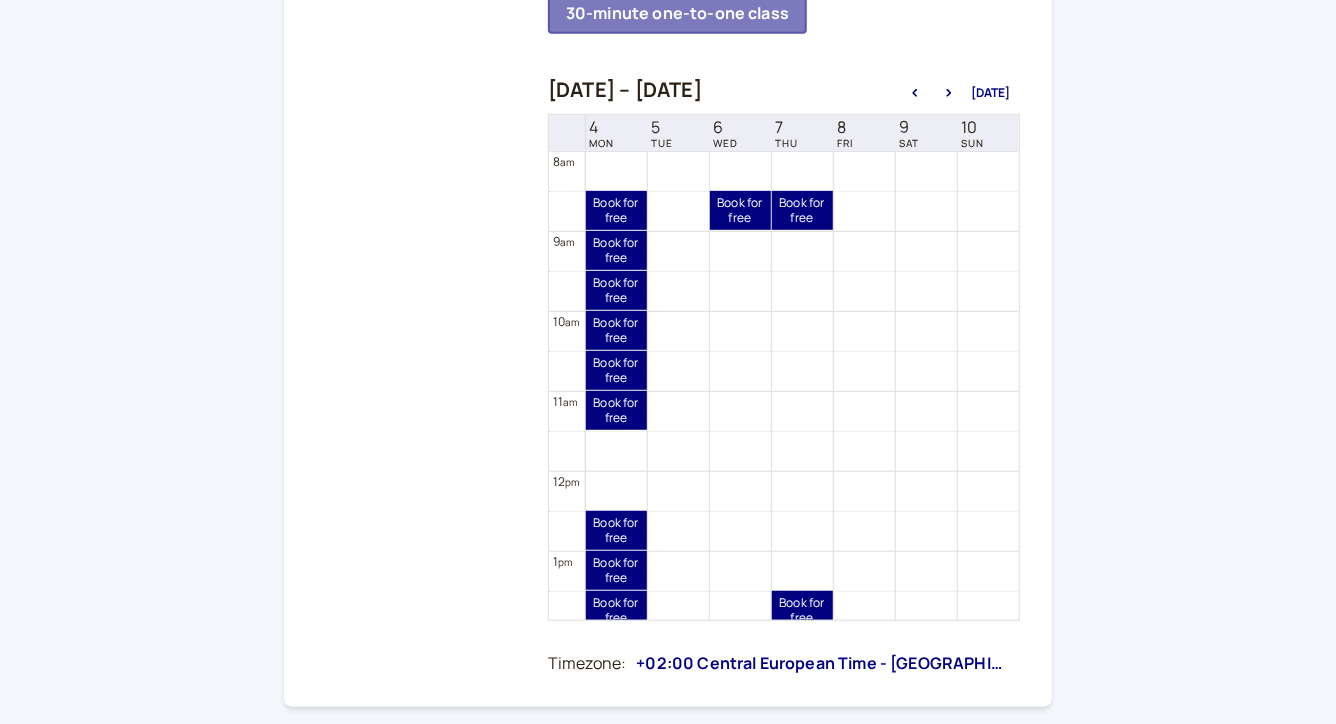 scroll, scrollTop: 433, scrollLeft: 0, axis: vertical 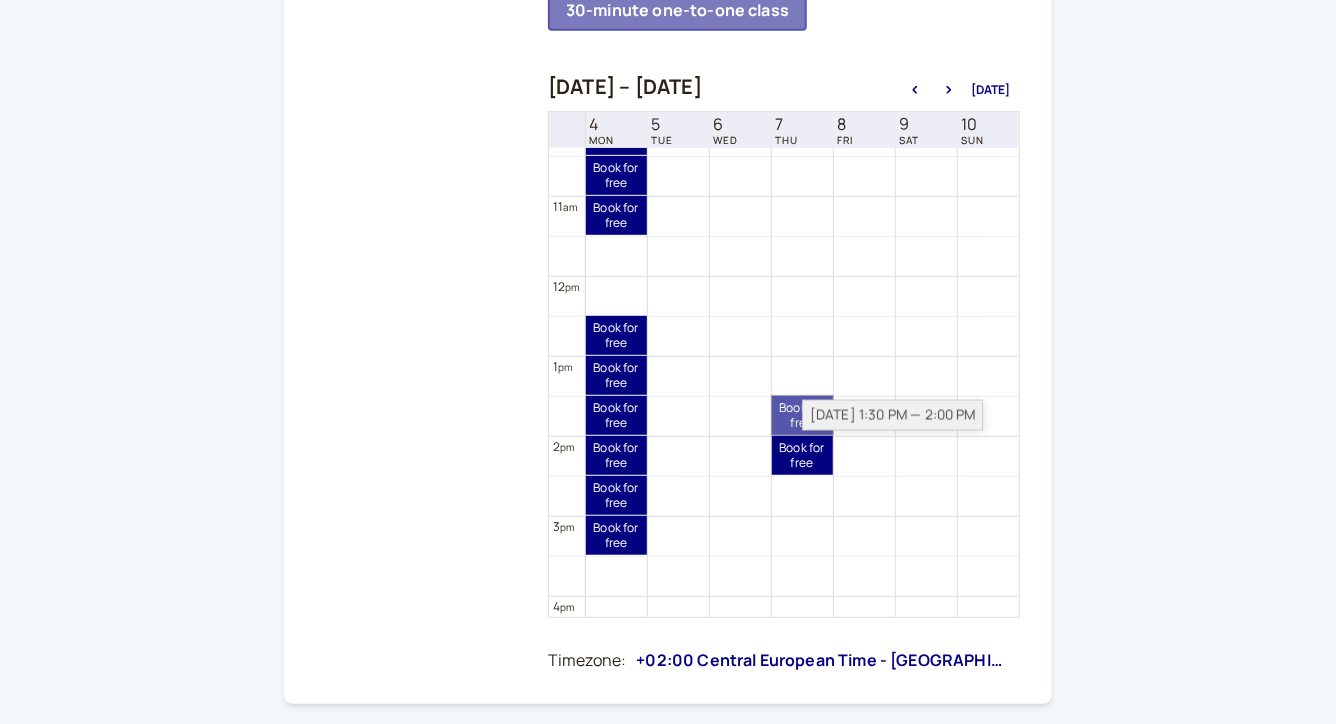 click on "Book for free free" at bounding box center [802, 415] 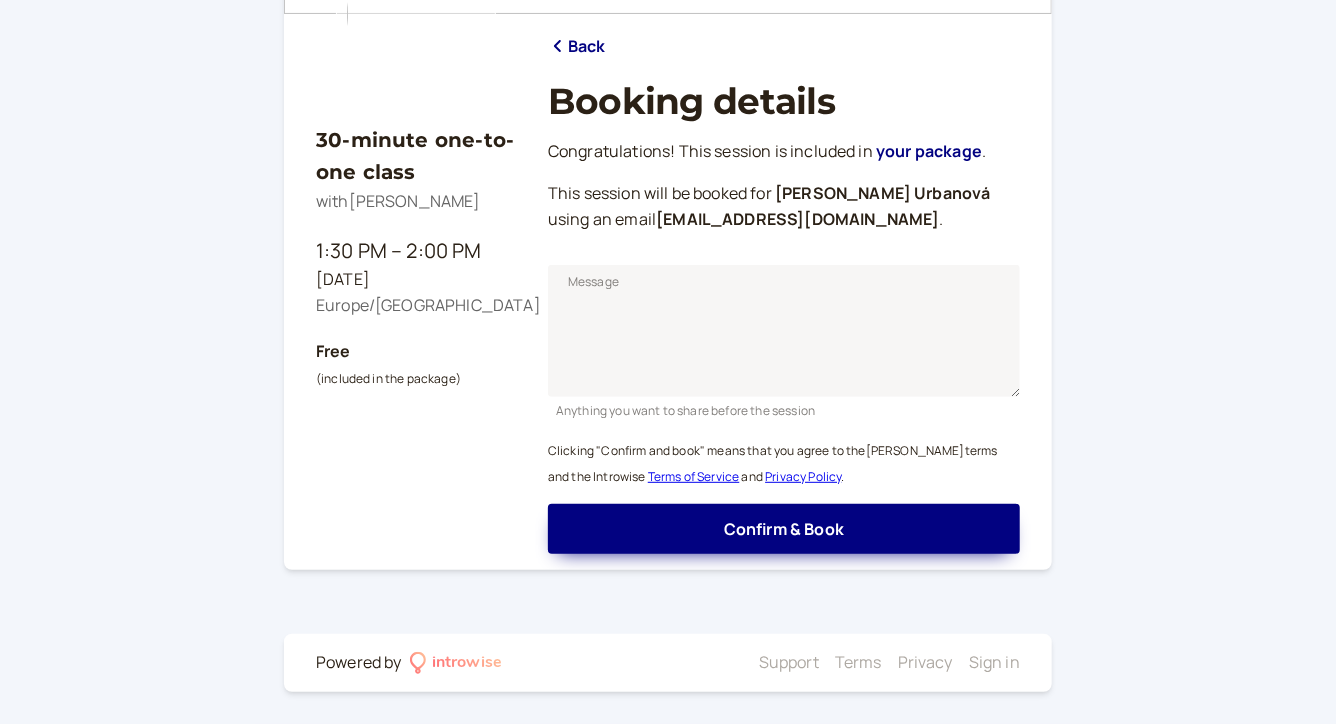 scroll, scrollTop: 248, scrollLeft: 0, axis: vertical 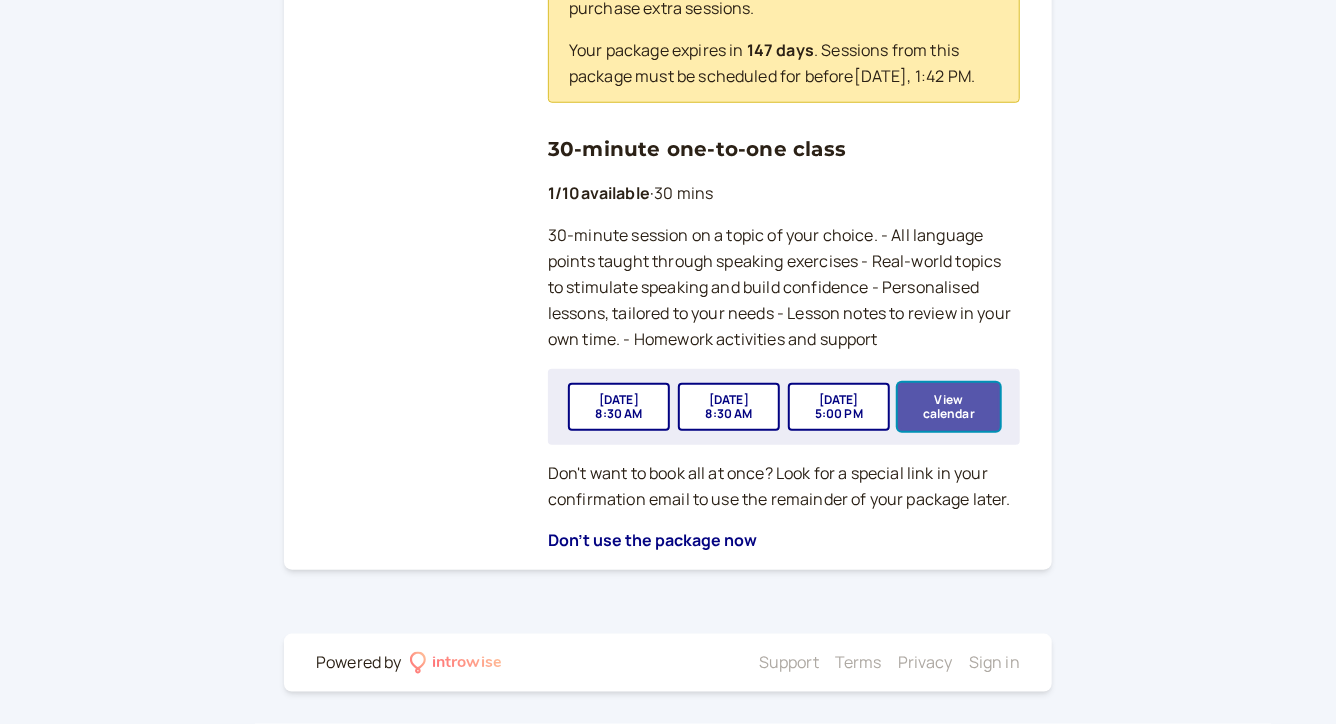 click on "View calendar" at bounding box center [949, 407] 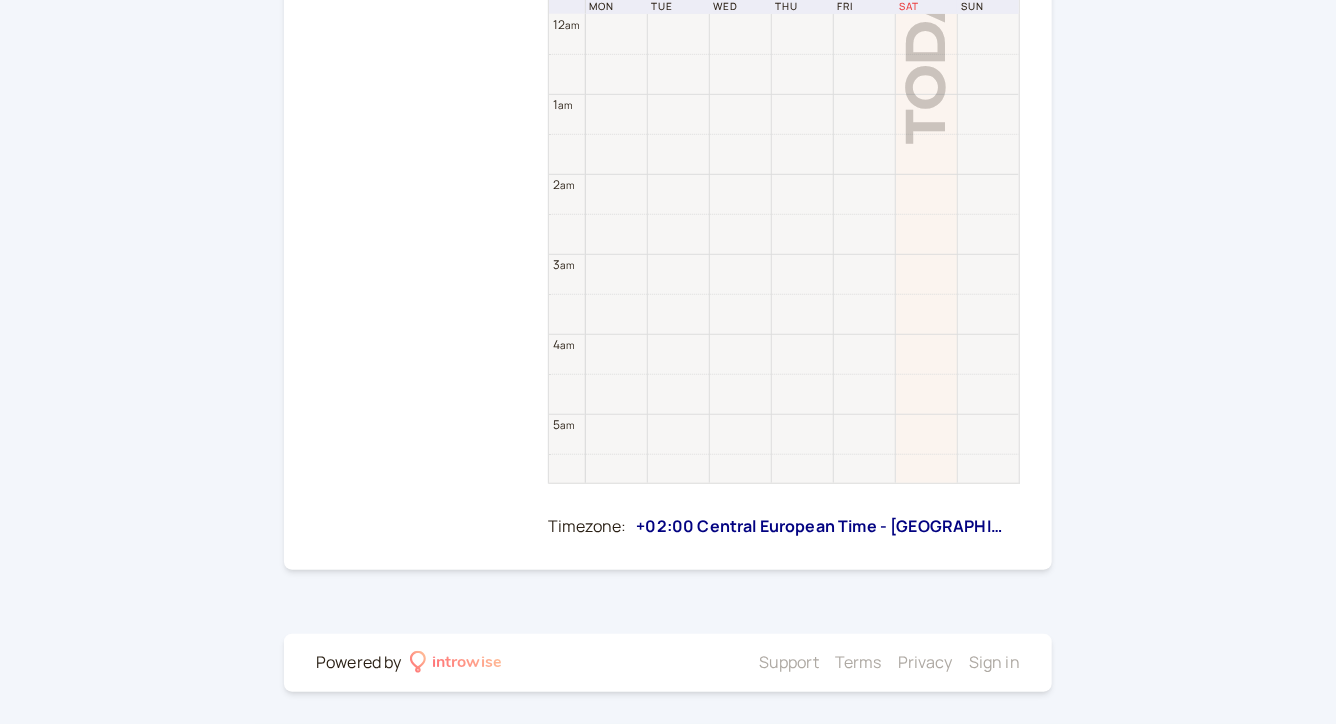 scroll, scrollTop: 248, scrollLeft: 0, axis: vertical 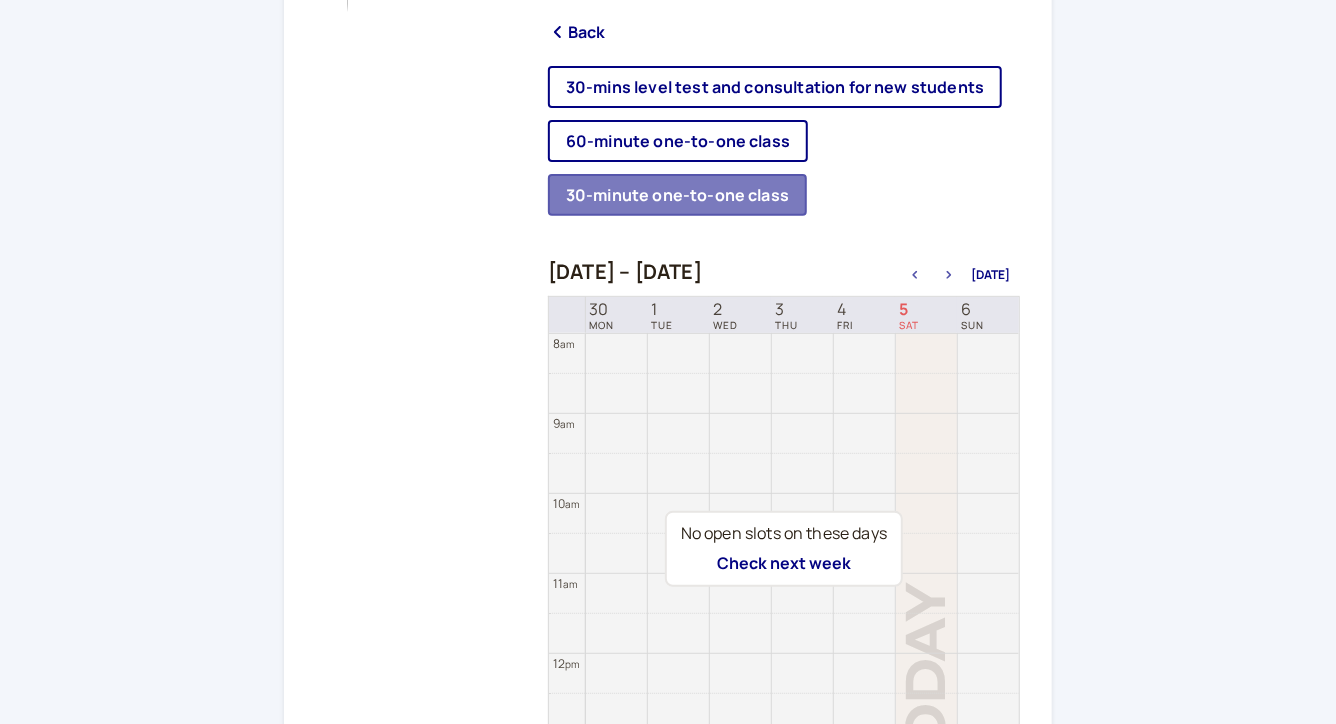 click at bounding box center [949, 275] 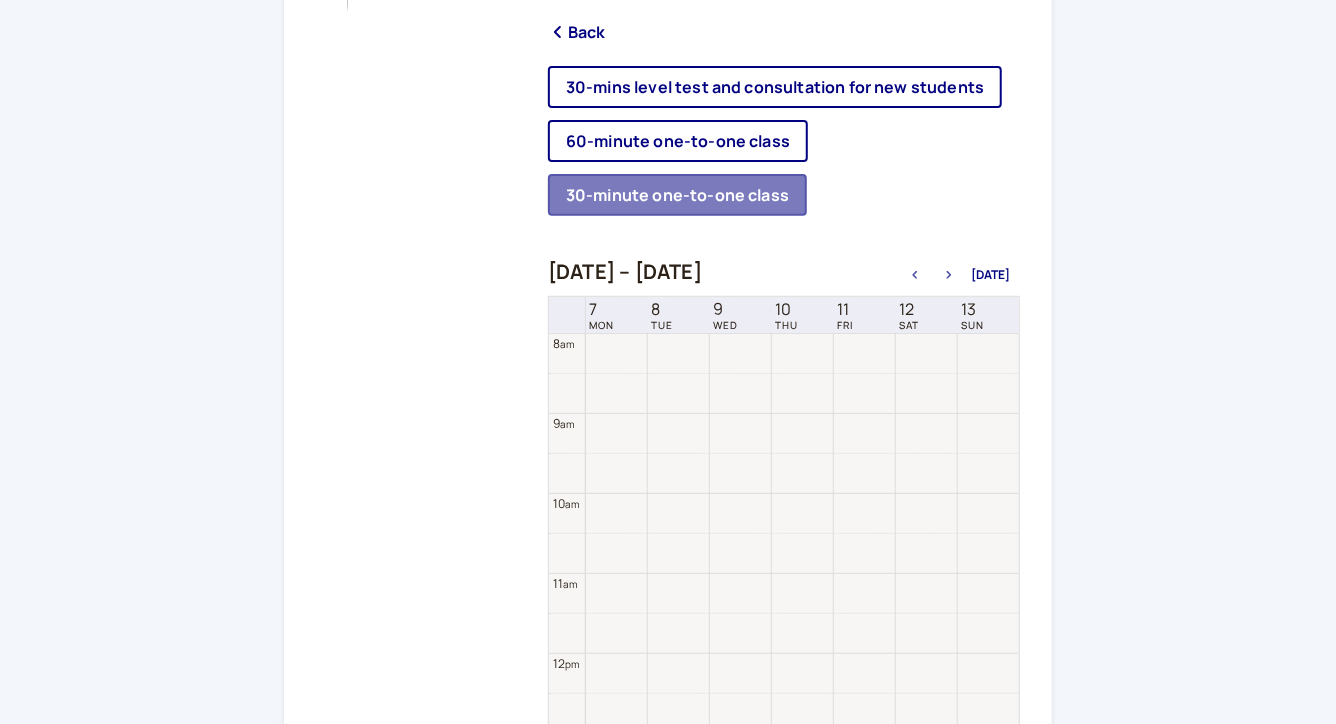 click at bounding box center (949, 275) 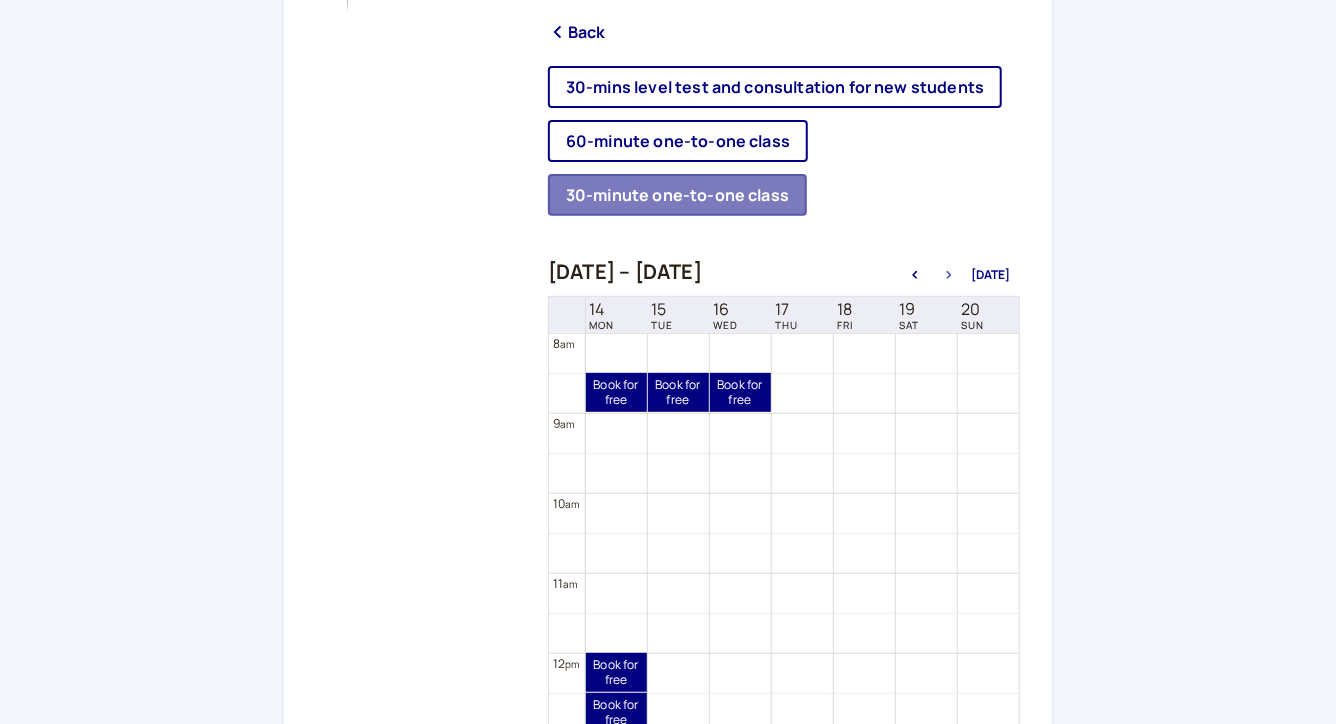 click at bounding box center [949, 275] 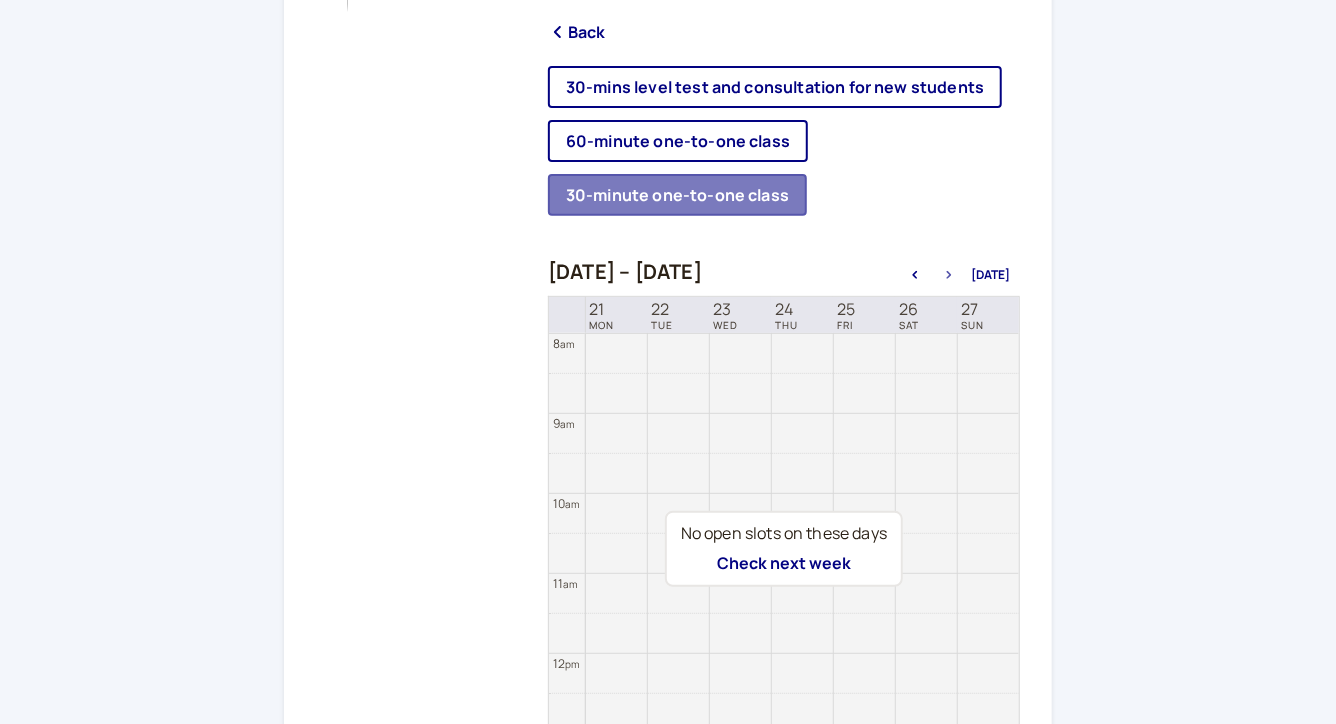 click 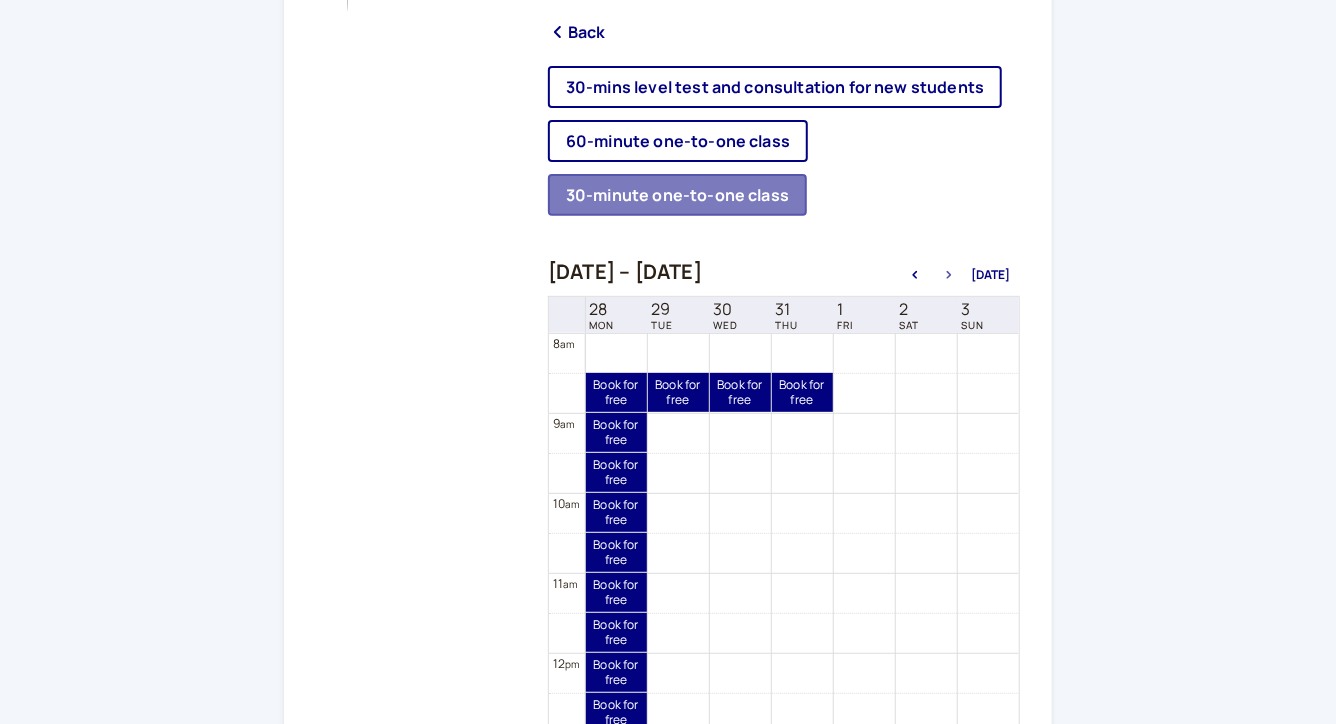 click 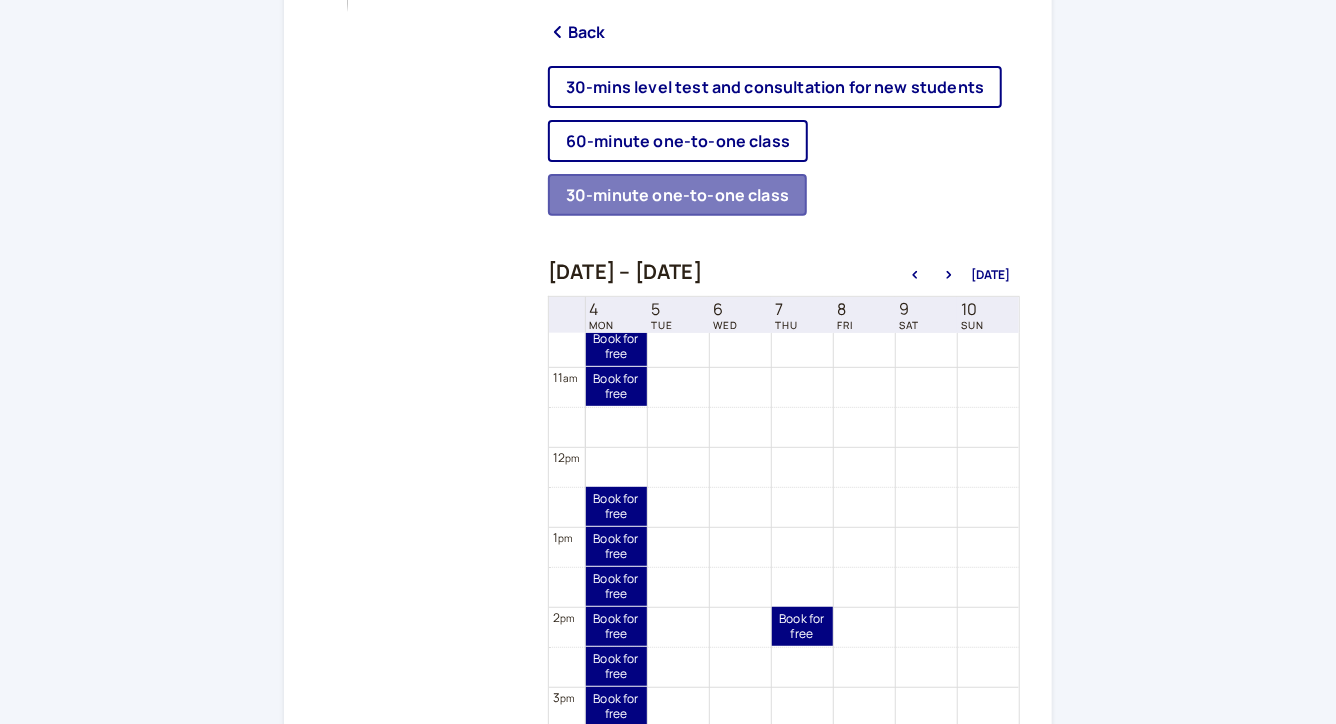 scroll, scrollTop: 853, scrollLeft: 0, axis: vertical 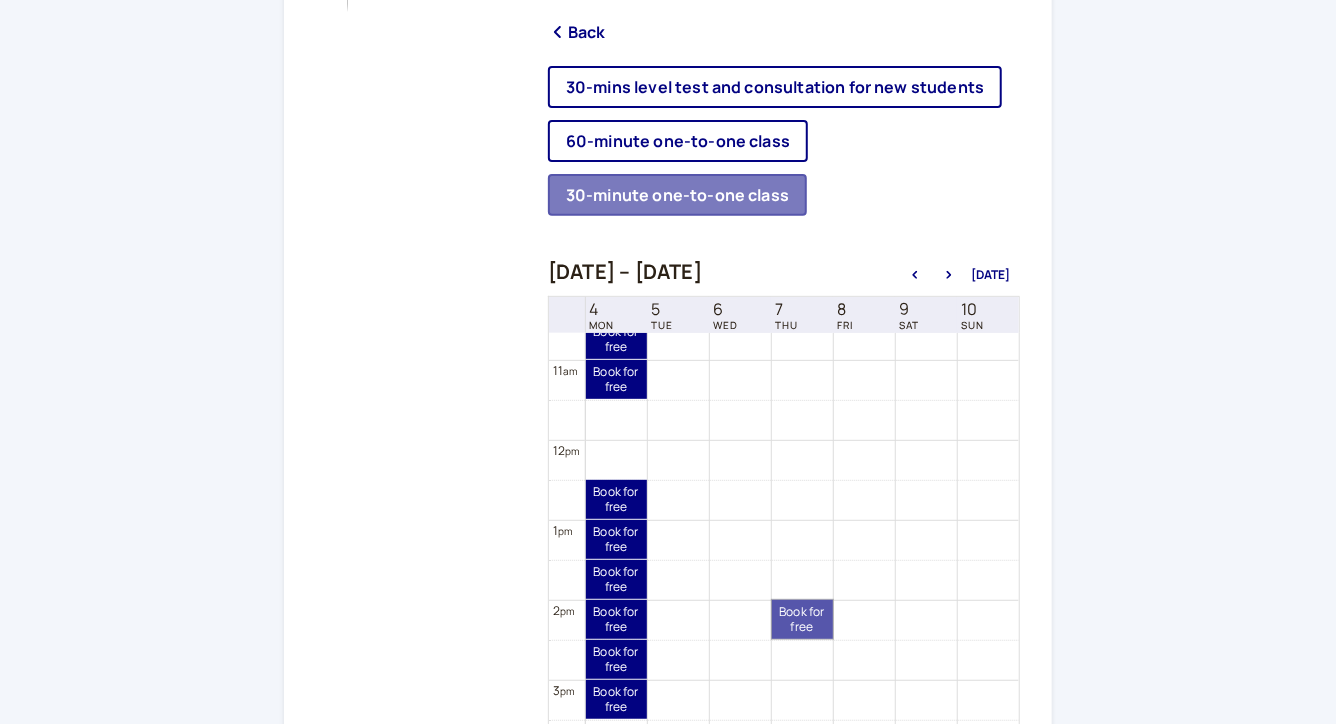 click on "Book for free free" at bounding box center [802, 619] 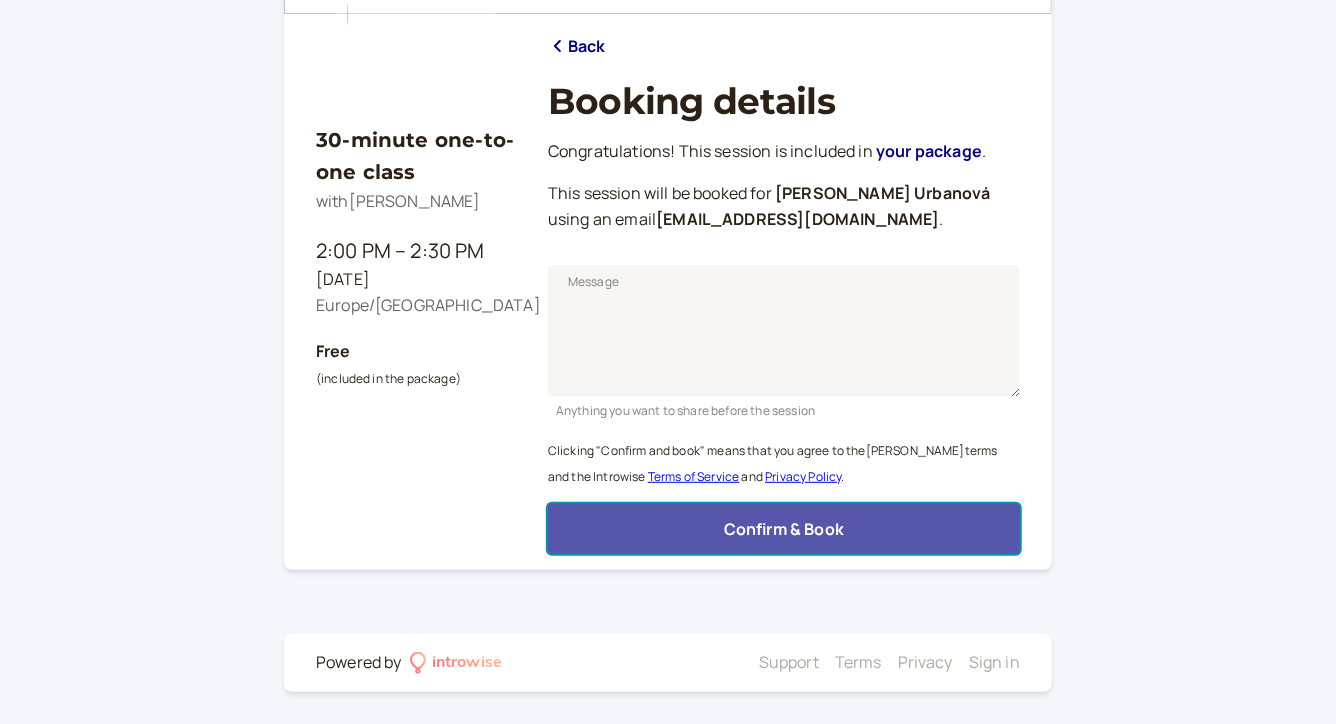 click on "Confirm & Book" at bounding box center [784, 529] 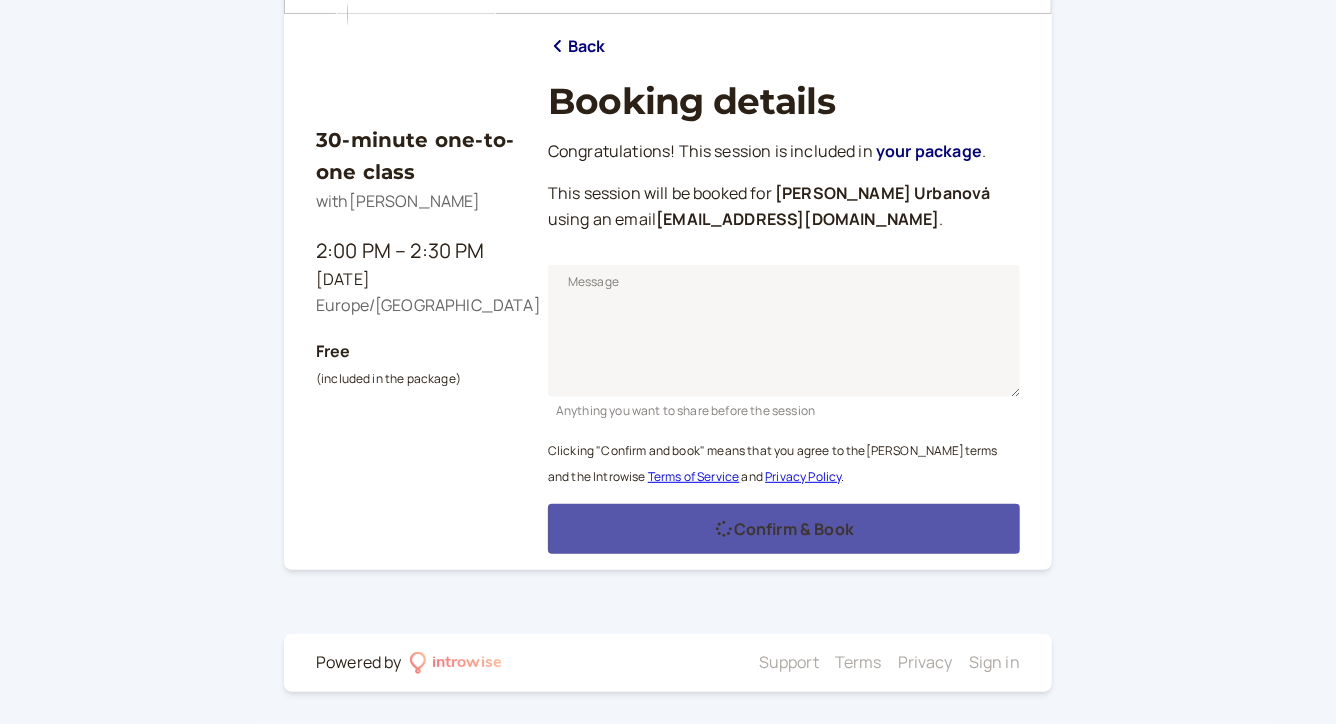 scroll, scrollTop: 173, scrollLeft: 0, axis: vertical 